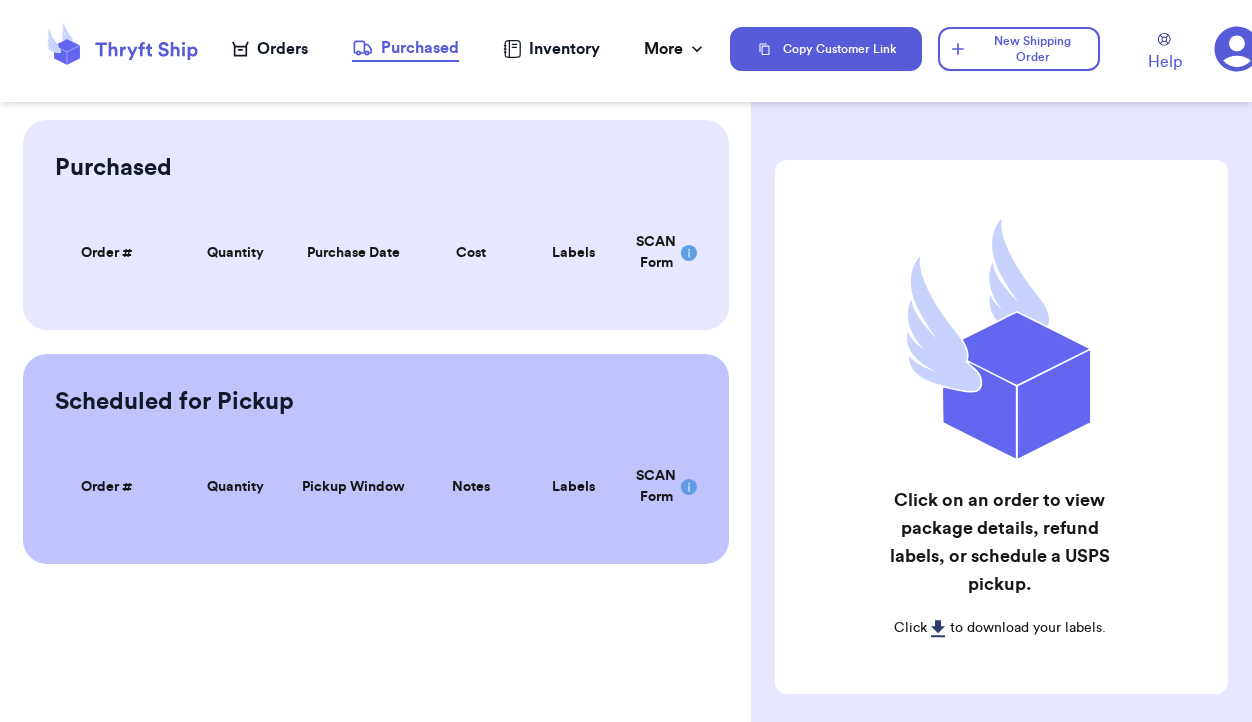 scroll, scrollTop: 0, scrollLeft: 0, axis: both 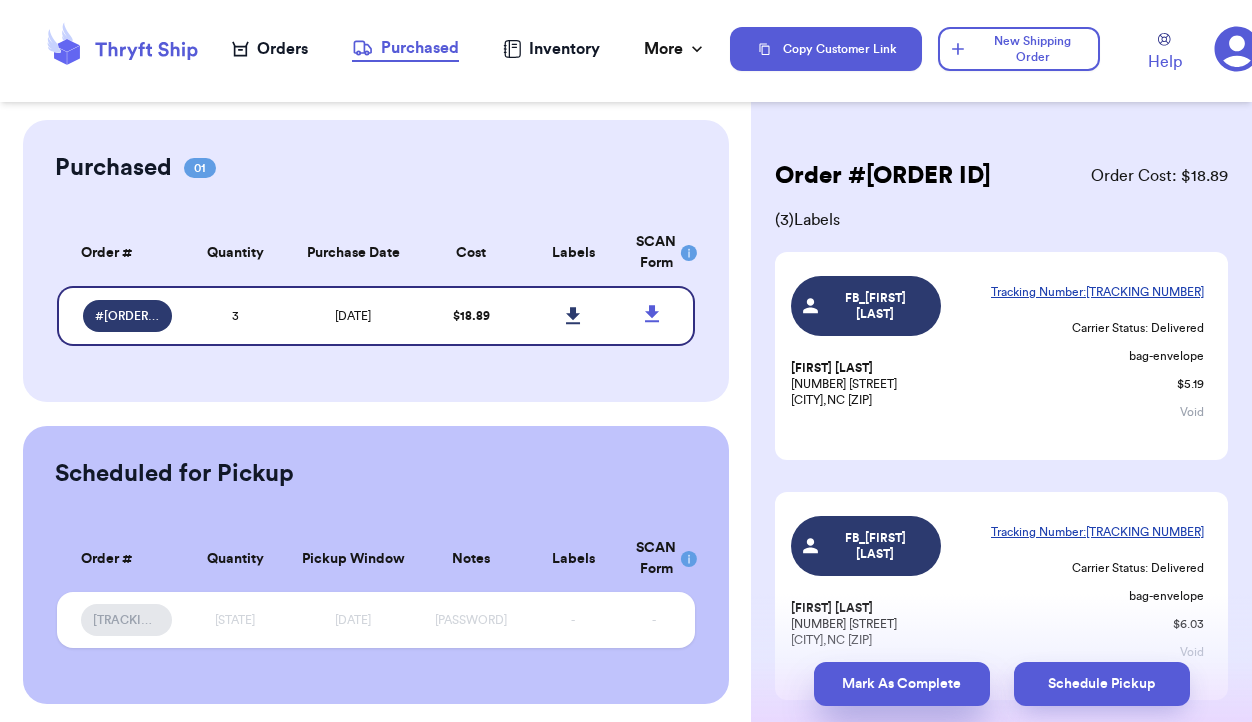 click on "Mark As Complete" at bounding box center [902, 684] 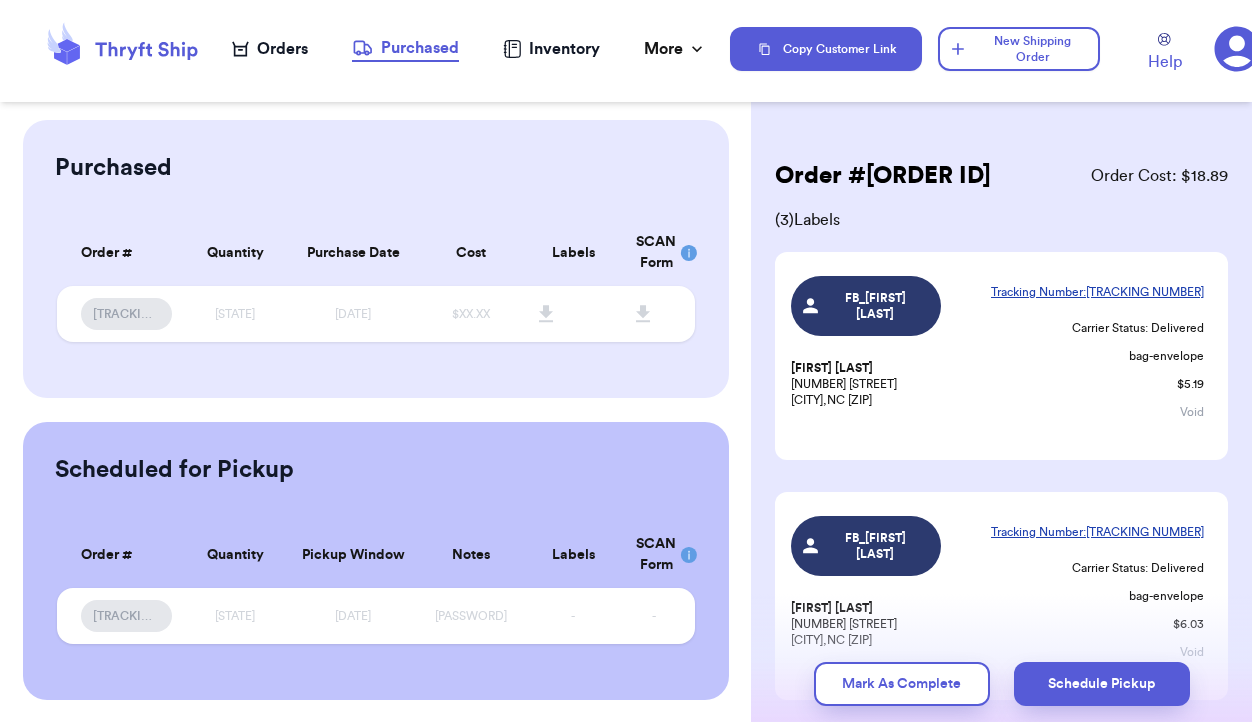 click on "Orders" at bounding box center (270, 49) 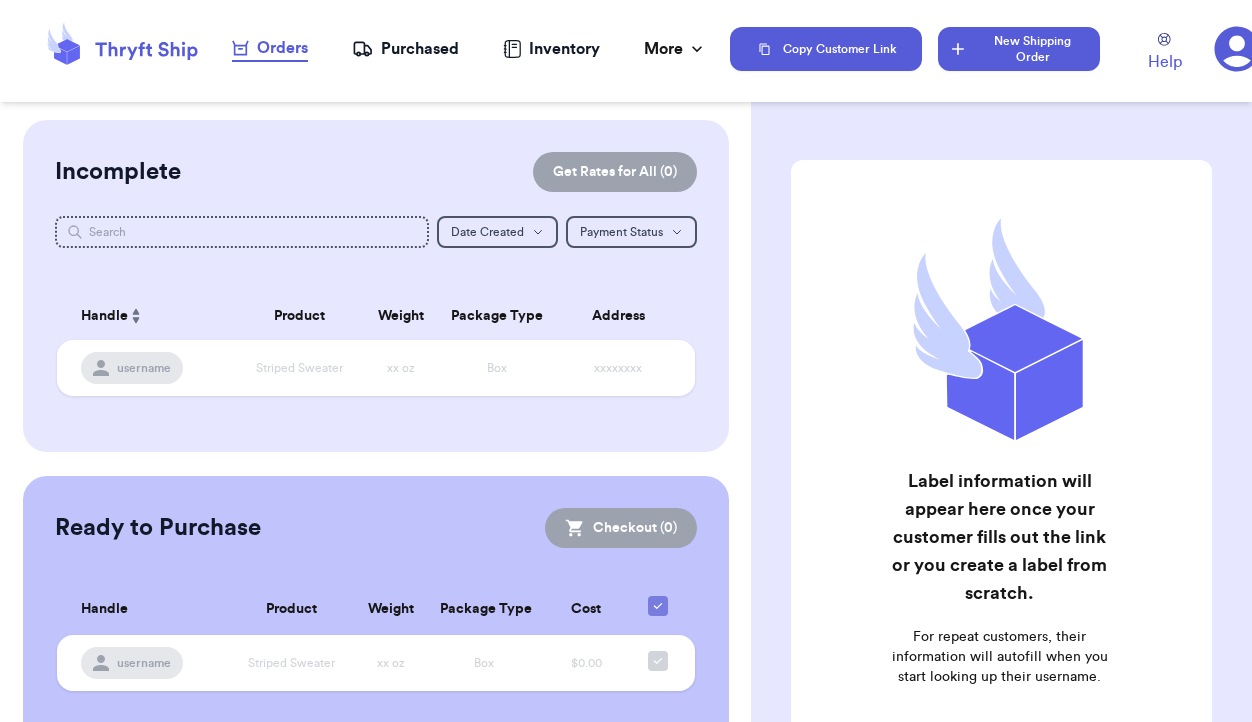 click on "New Shipping Order" at bounding box center (1018, 49) 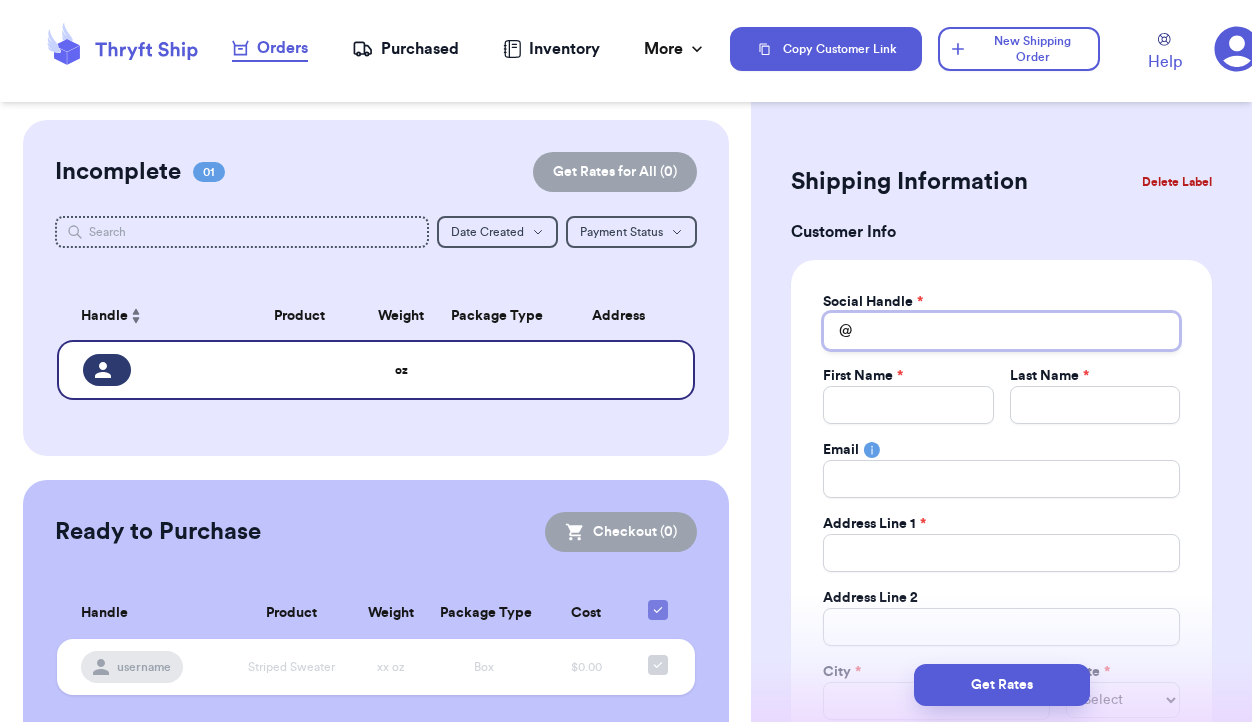 click on "Total Amount Paid" at bounding box center (1001, 331) 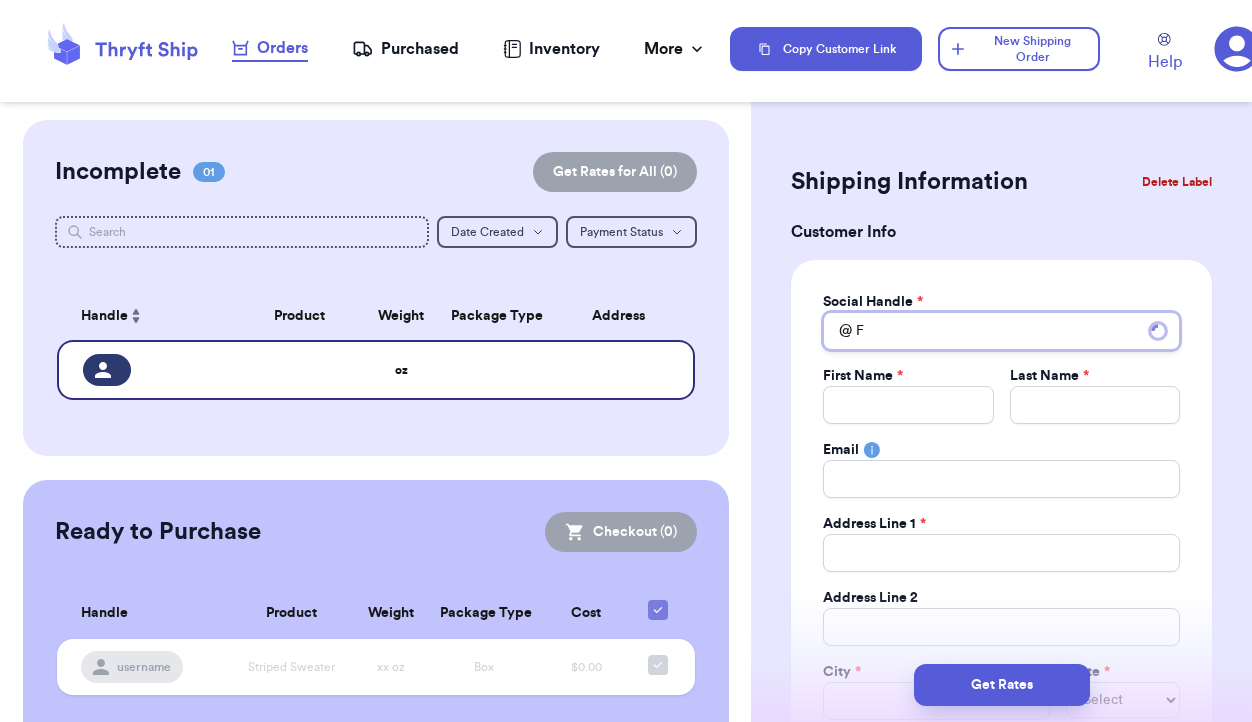 type 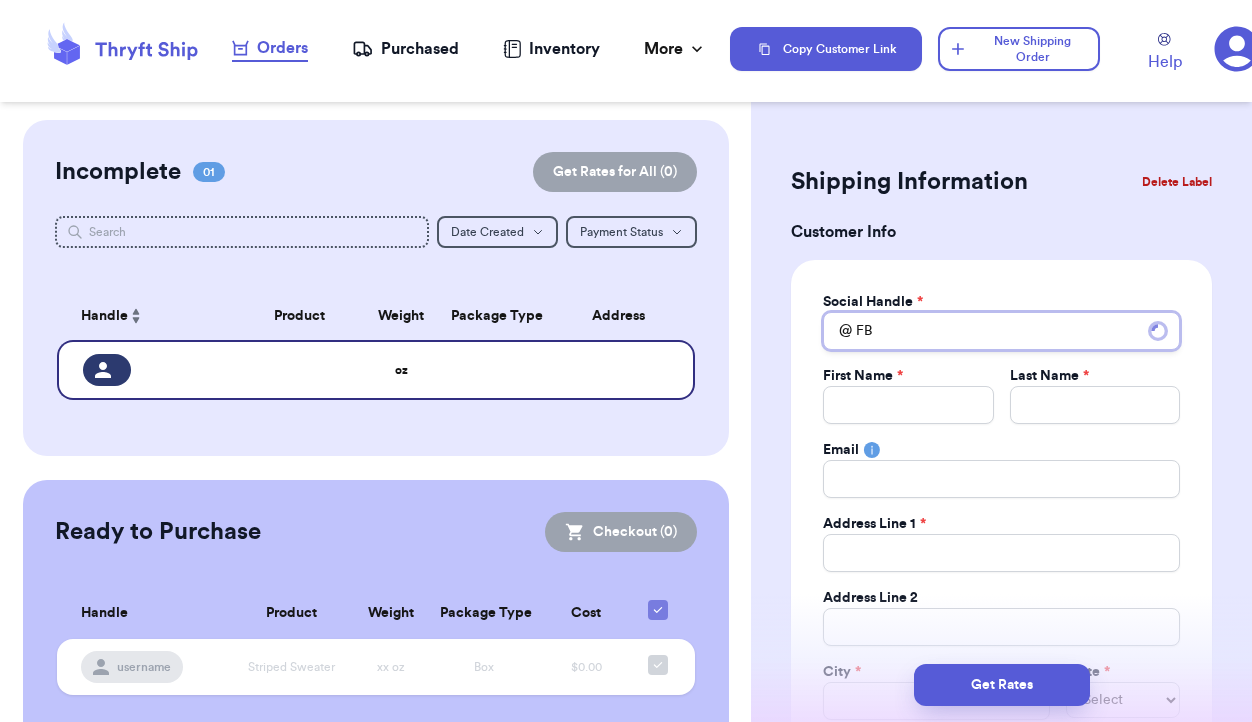 type 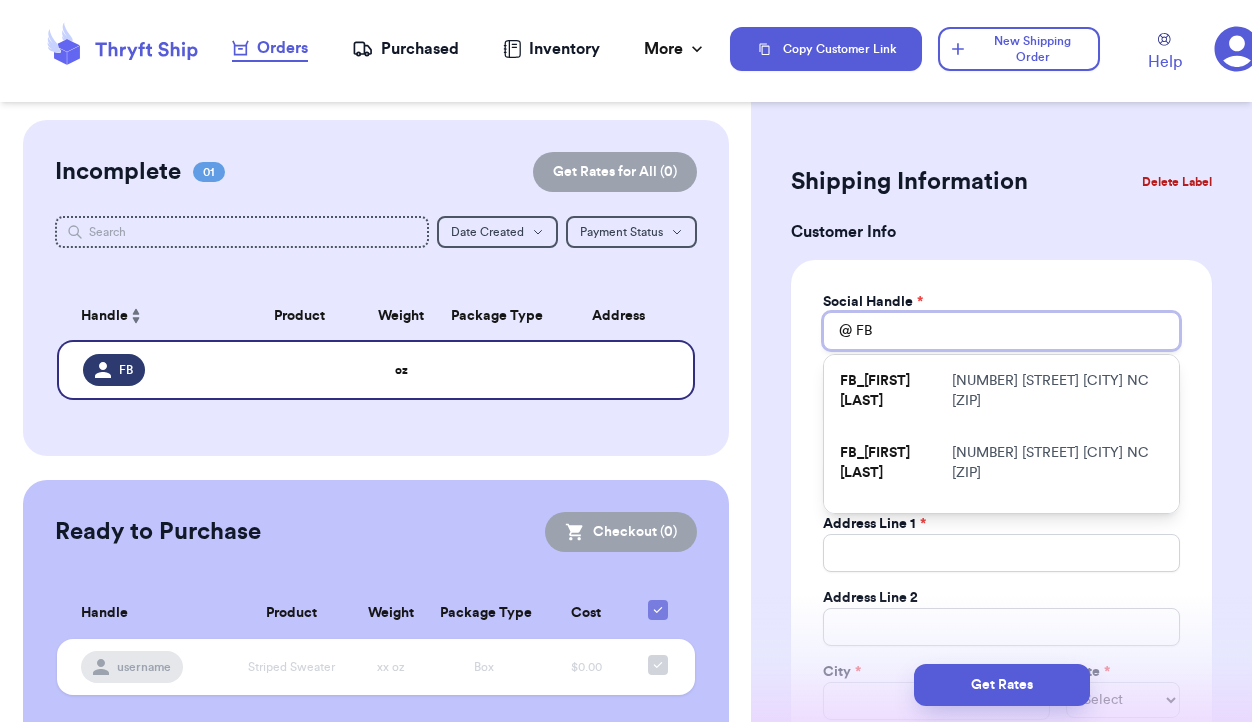 type on "FB_" 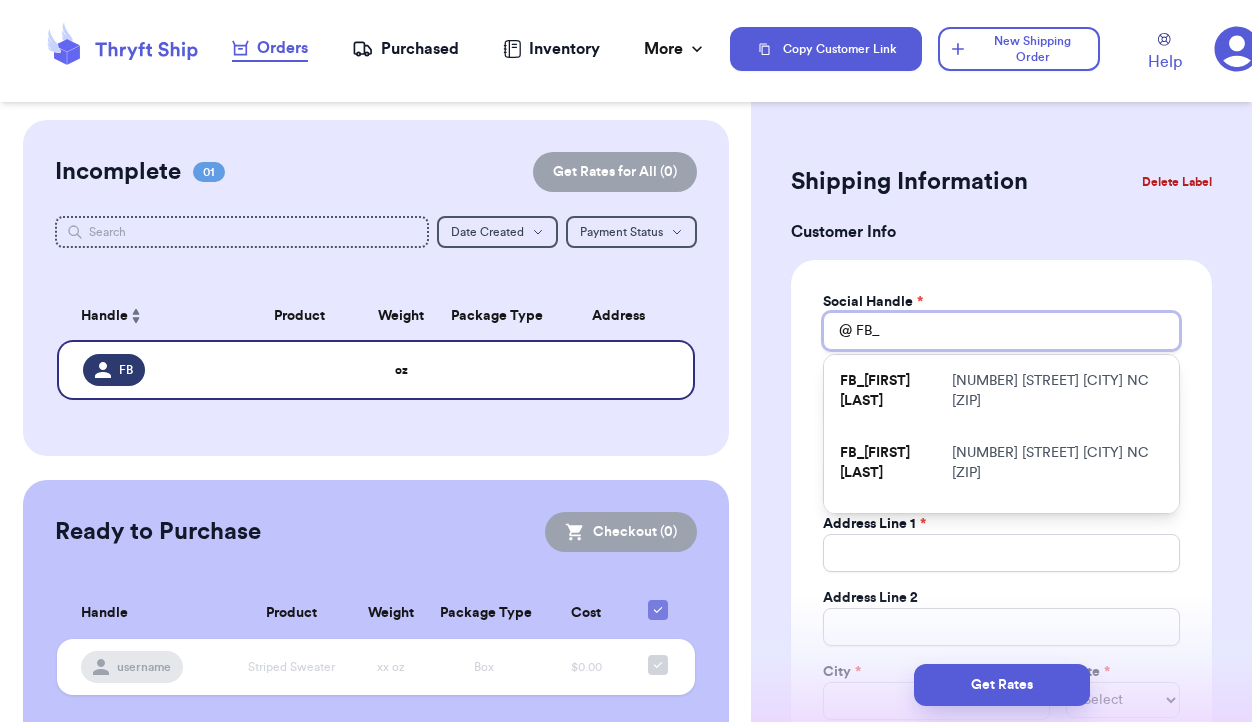 type 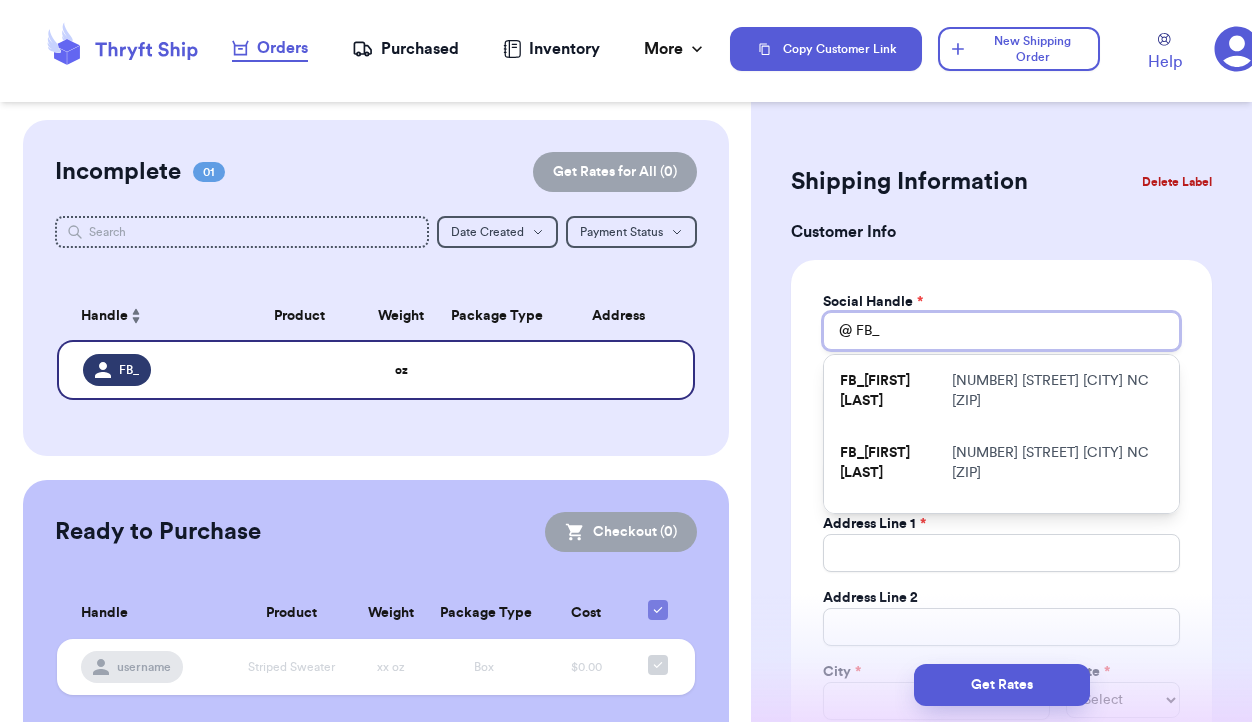type on "FB_C" 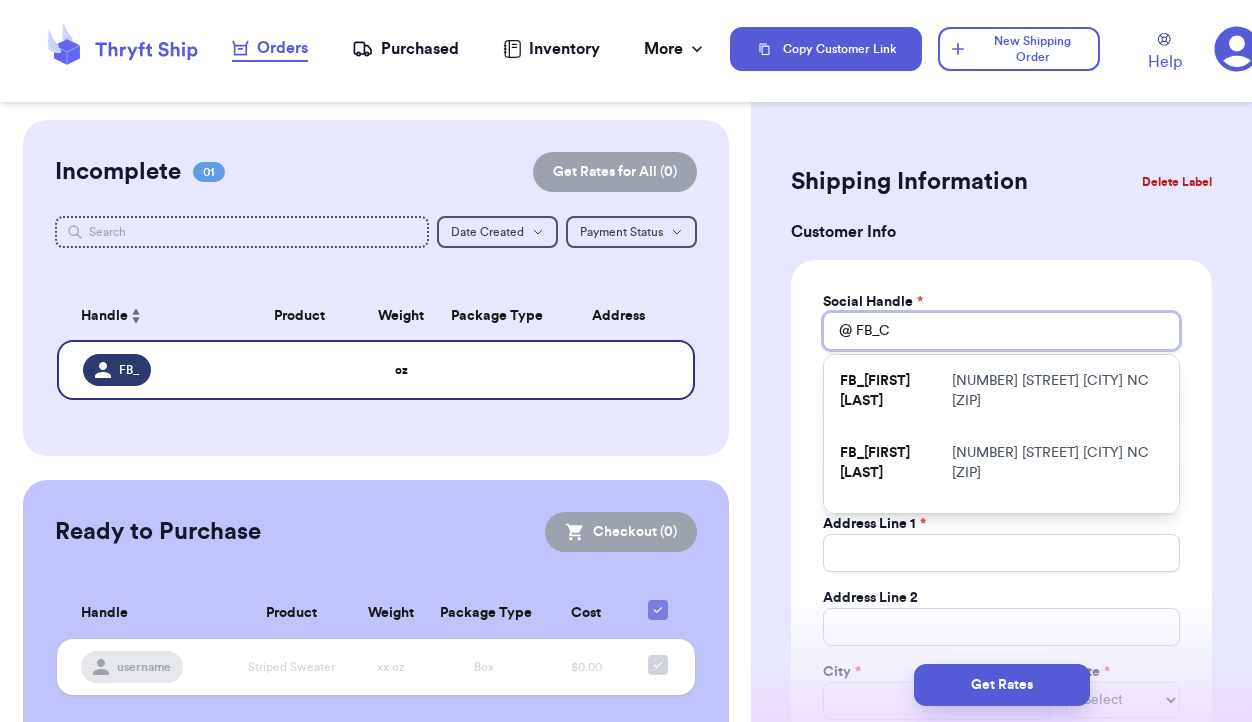 type 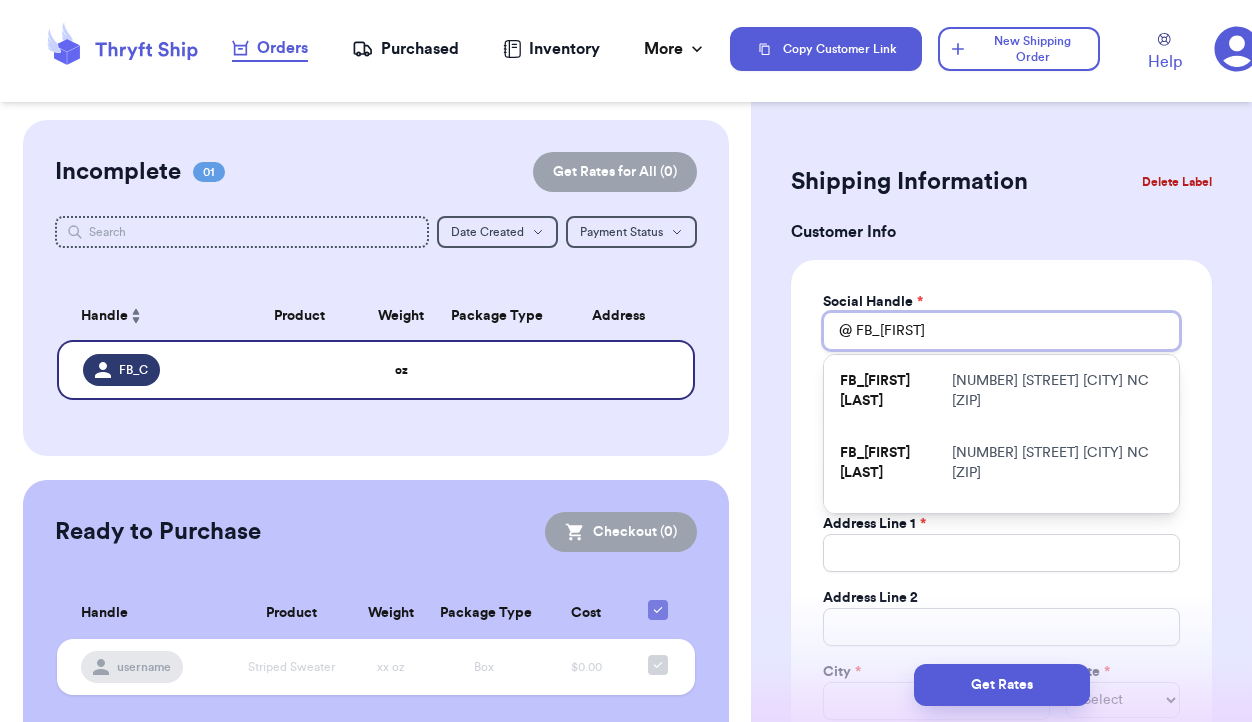 type 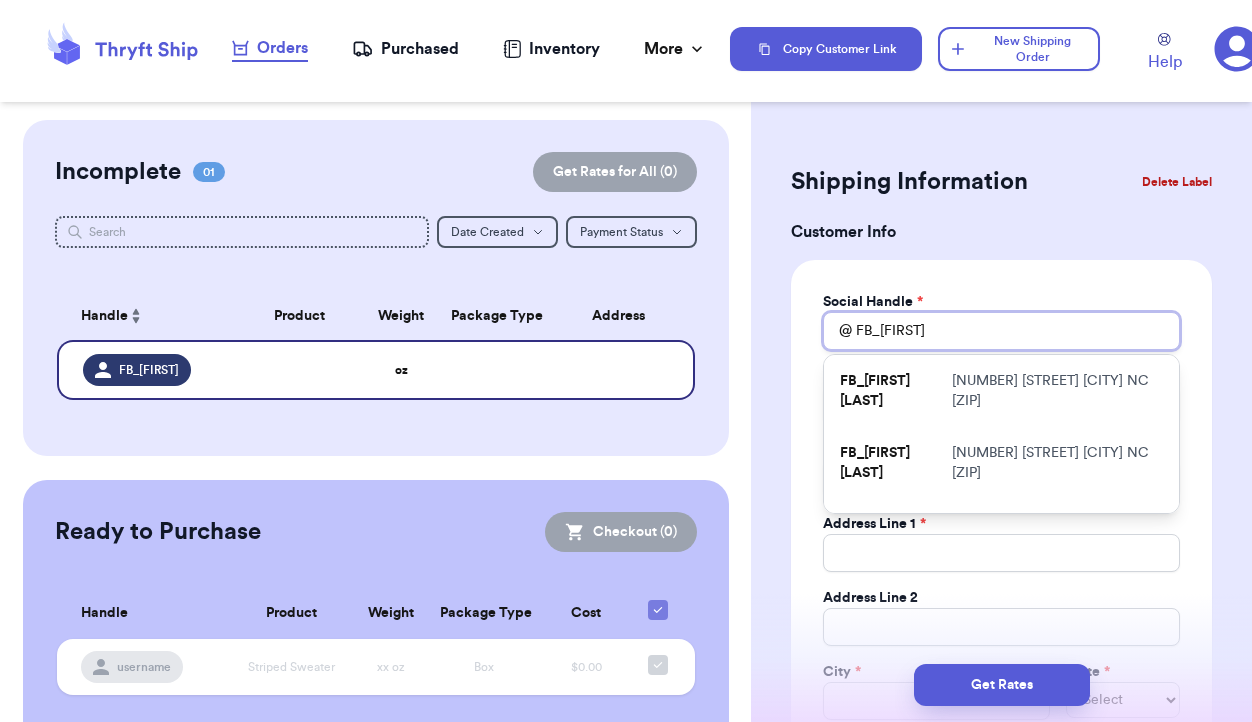 type 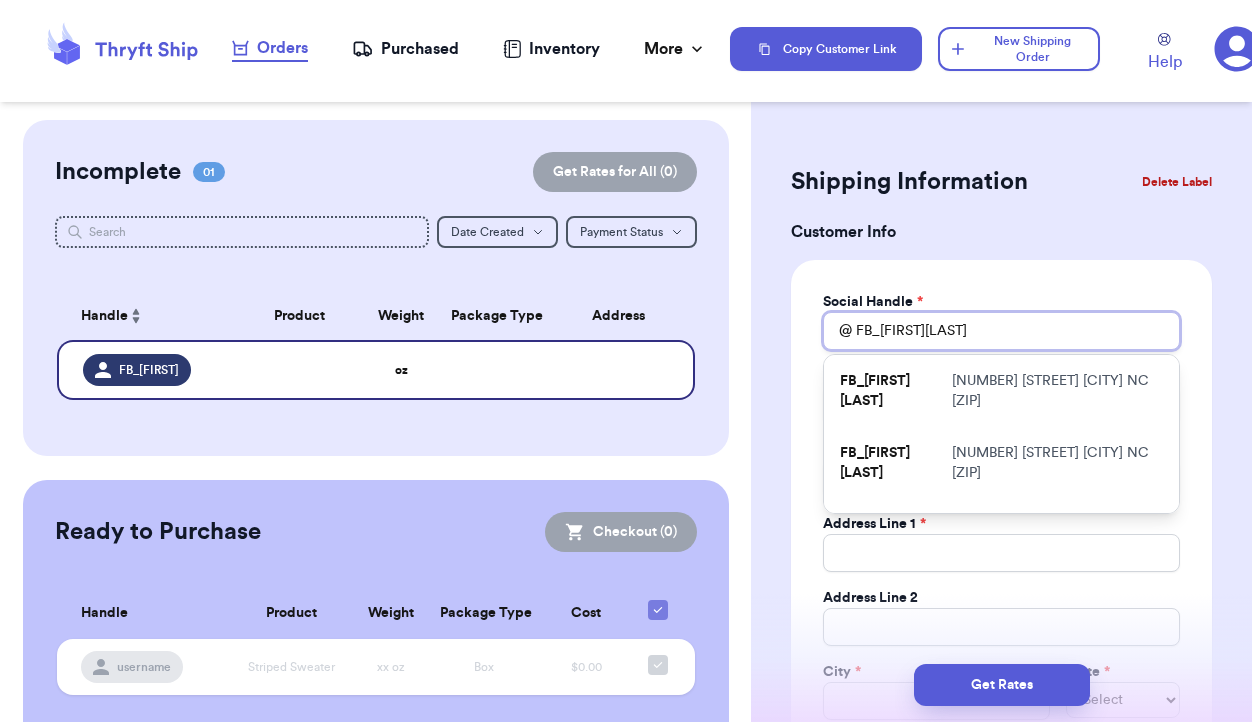 type 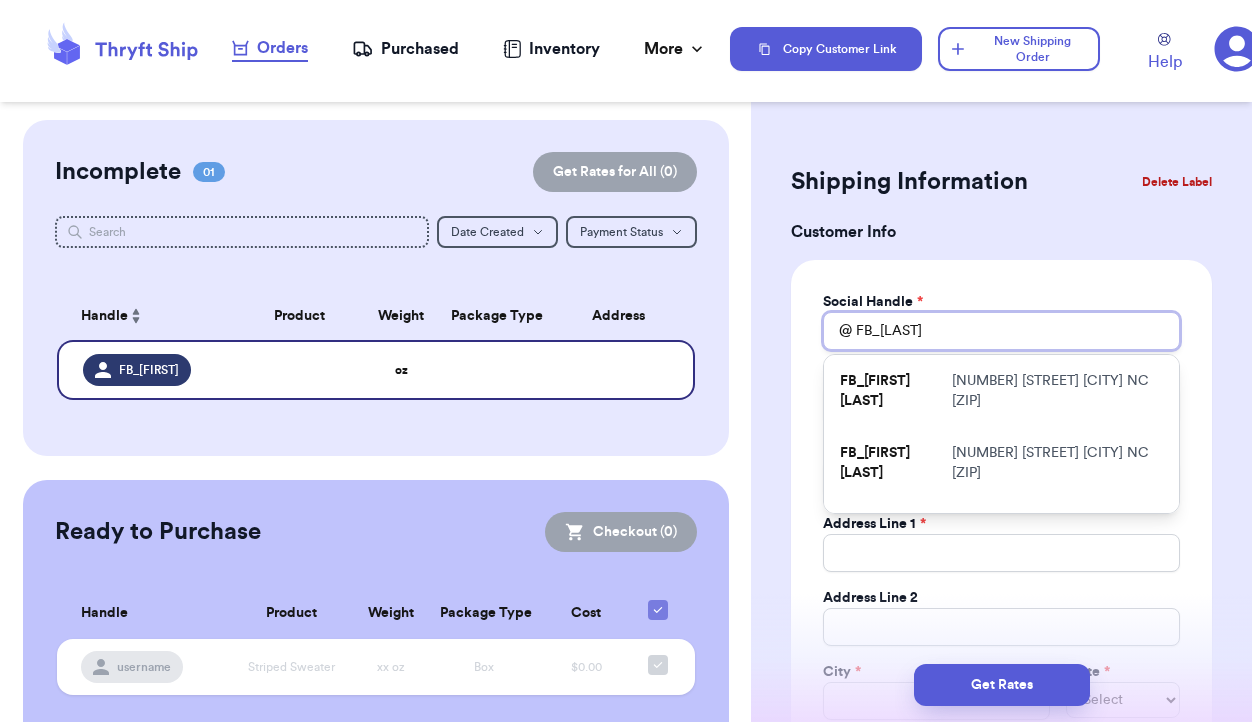 type 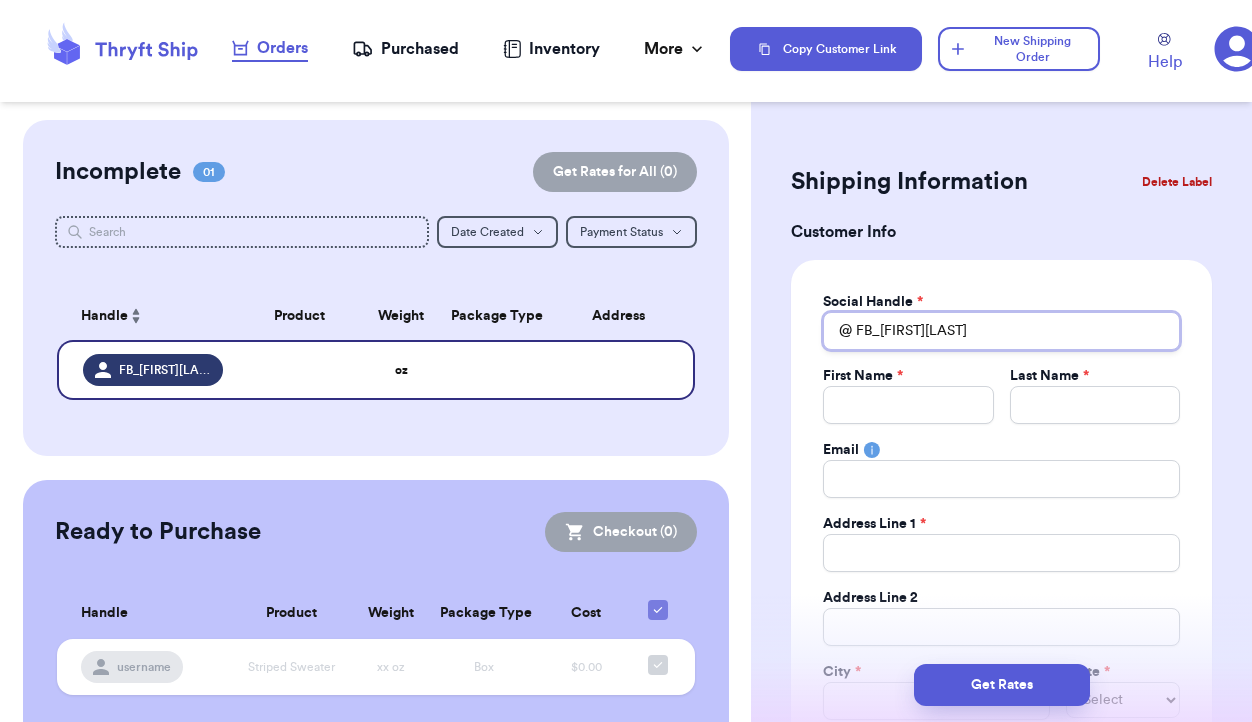 type 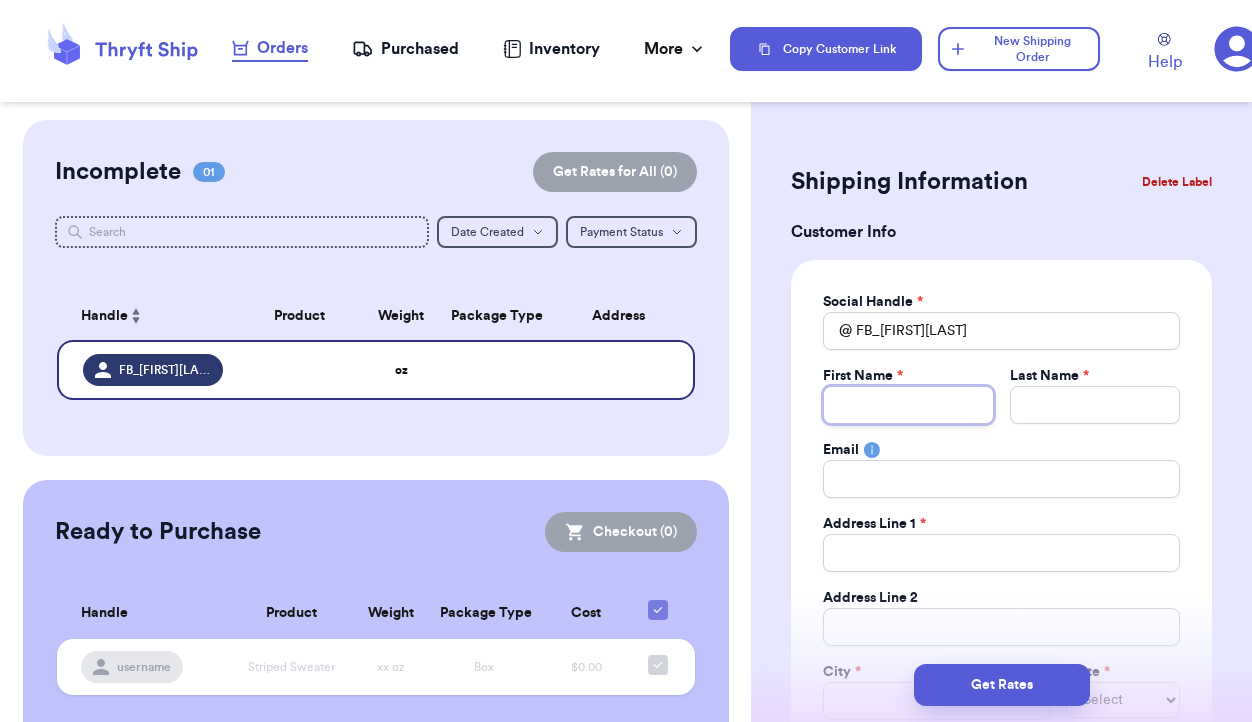 click on "Total Amount Paid" at bounding box center [908, 405] 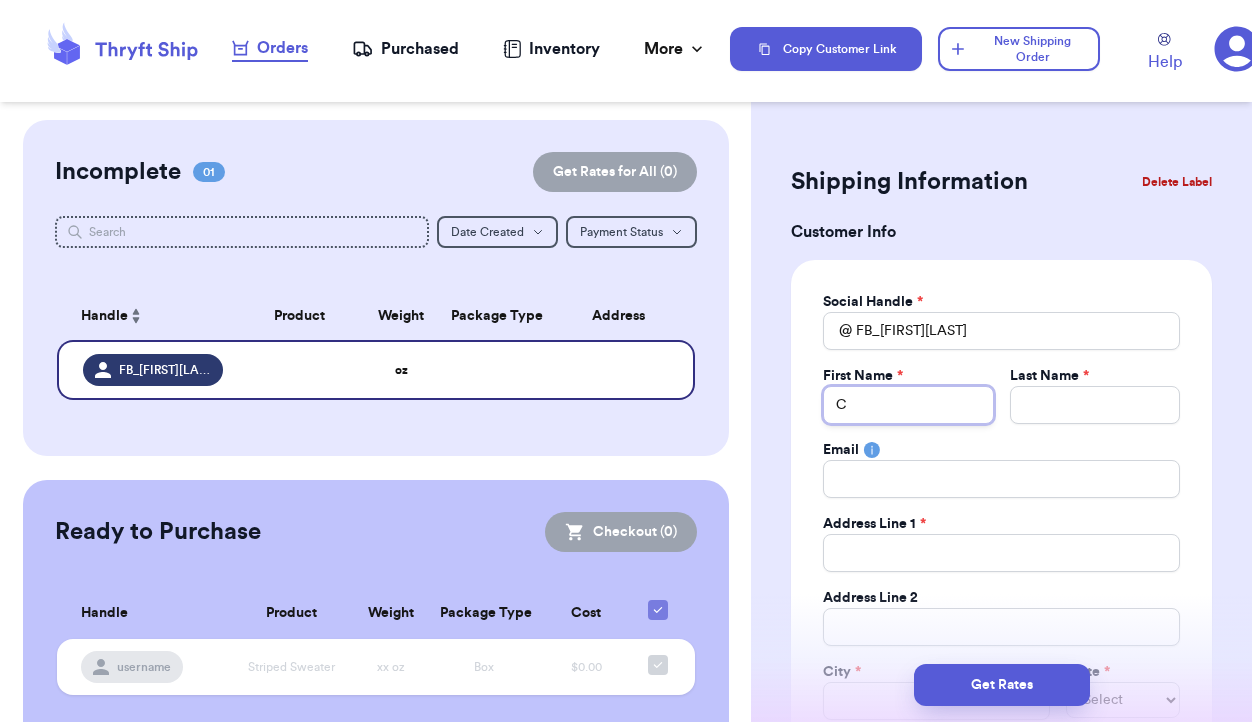type on "Ca" 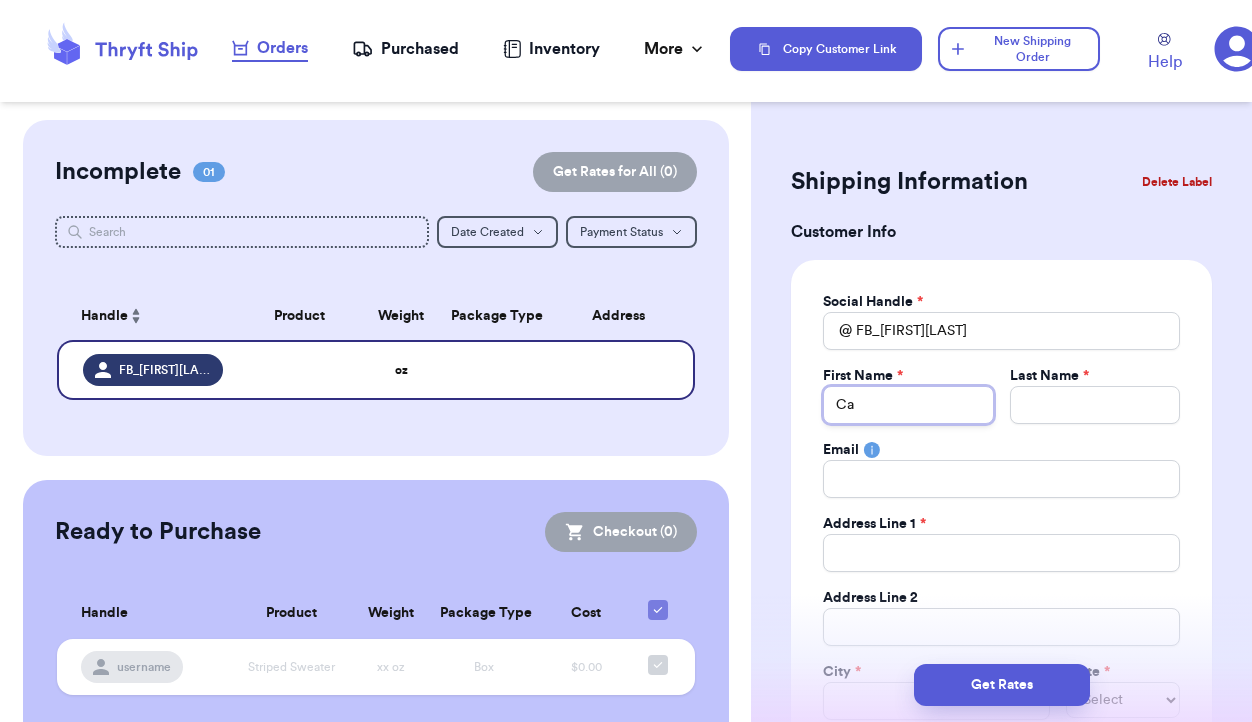 type on "[FIRST]" 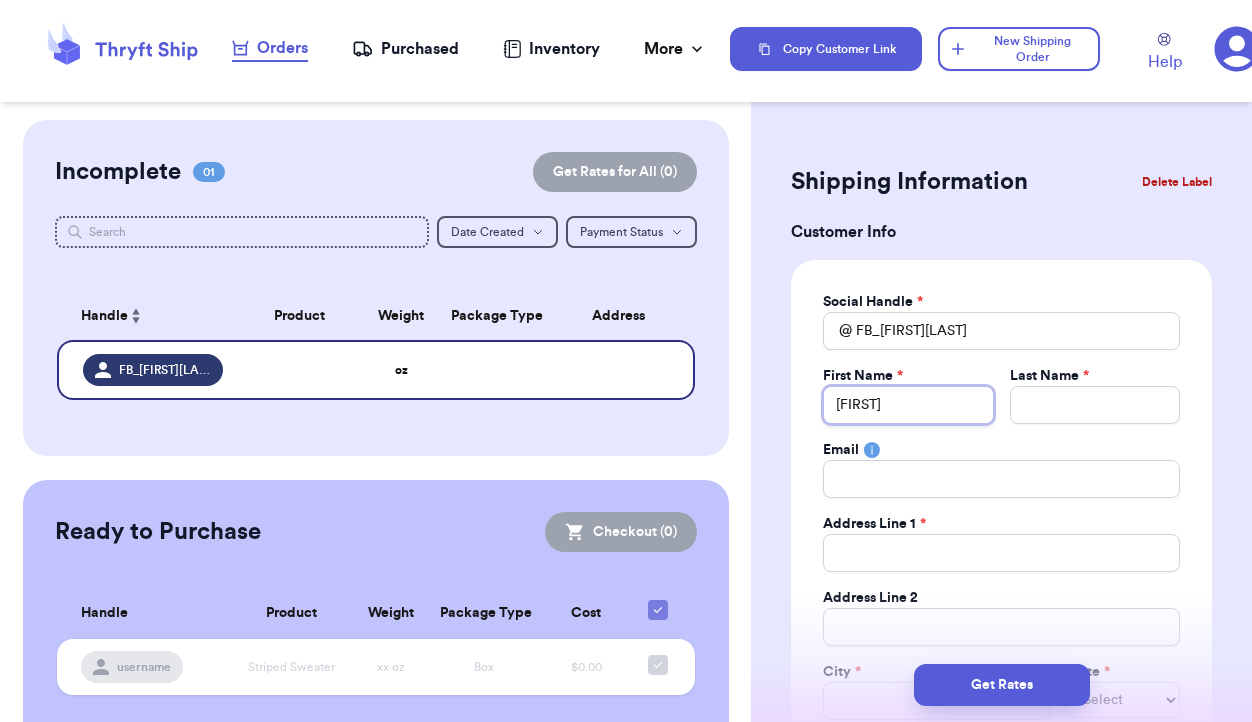 type on "[FIRST]" 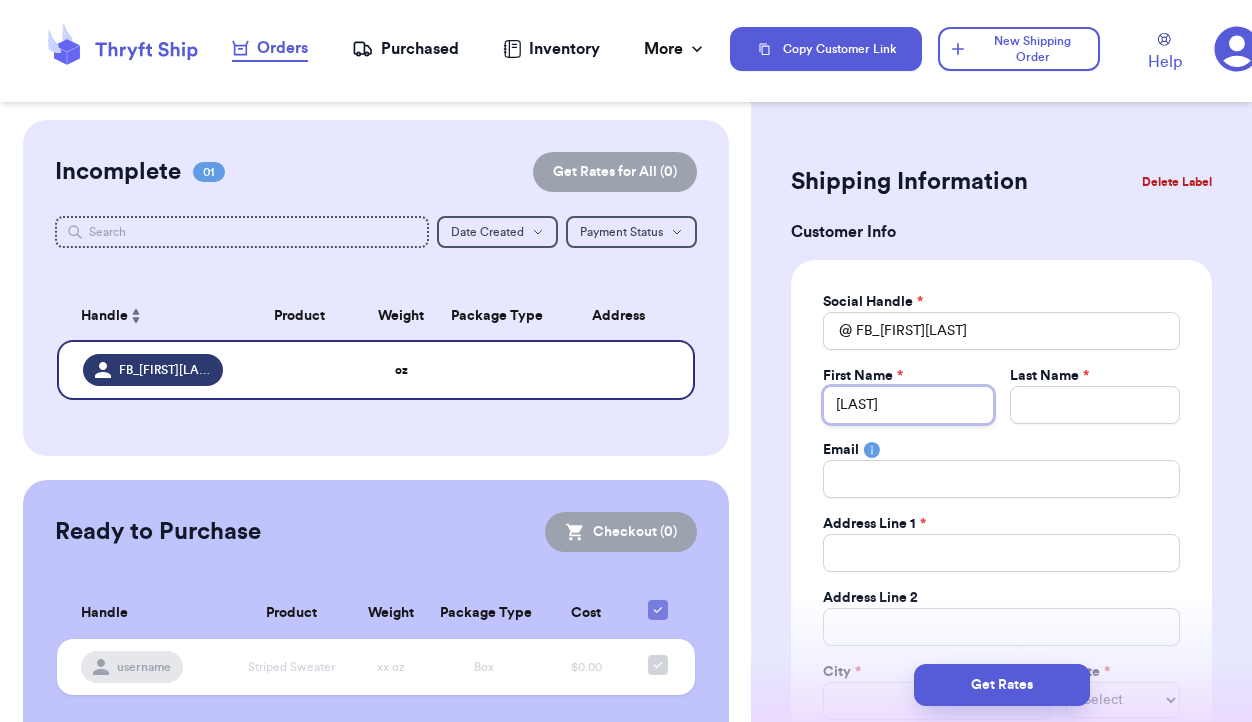 type on "[FIRST]" 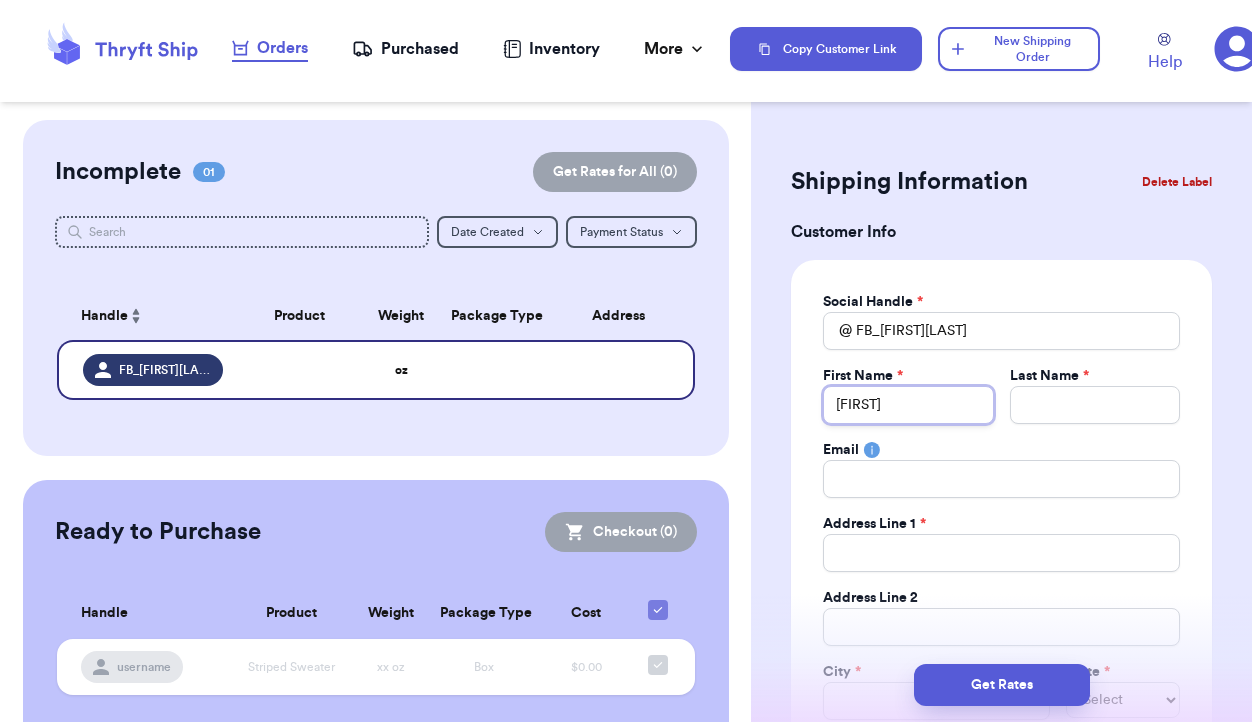 type on "[FIRST]" 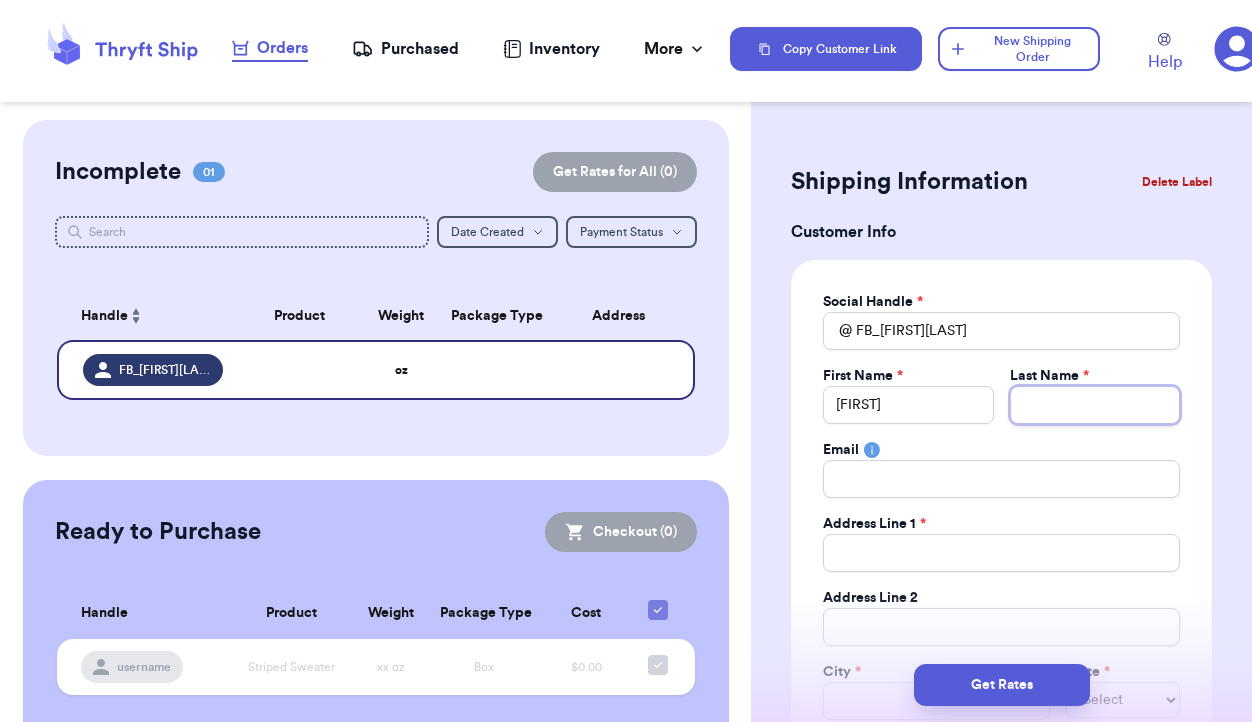 click on "Total Amount Paid" at bounding box center [1095, 405] 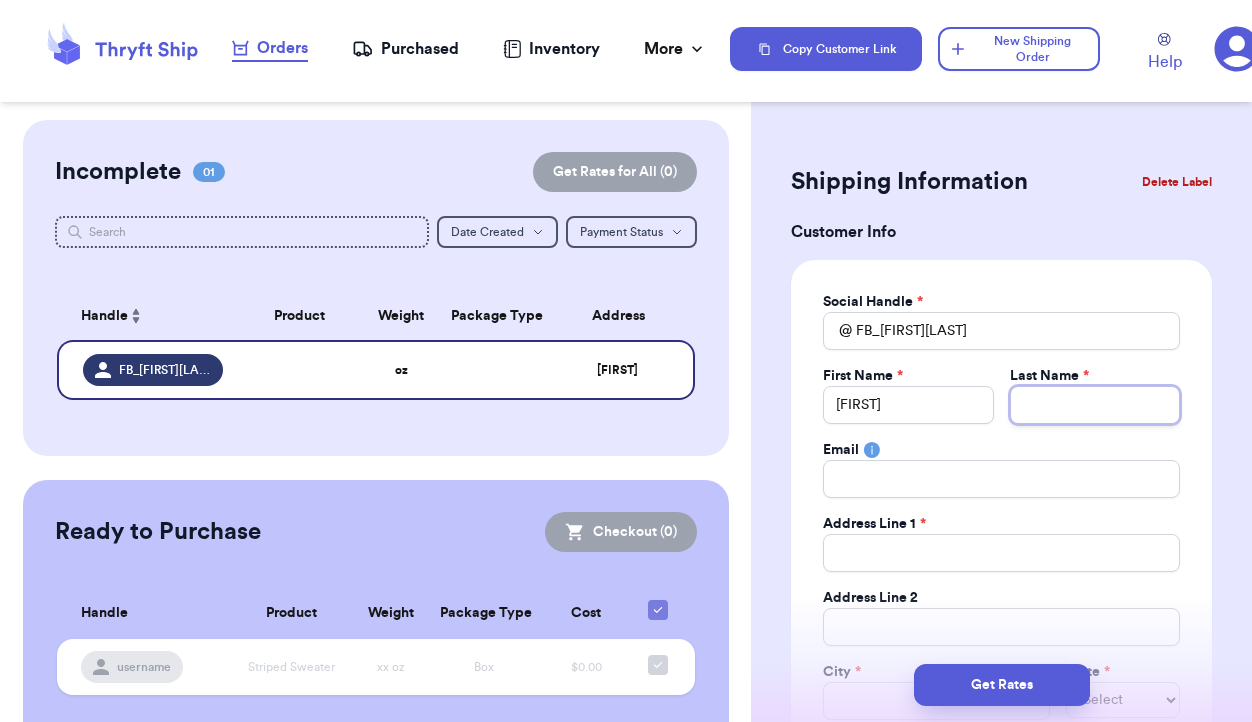 type on "H" 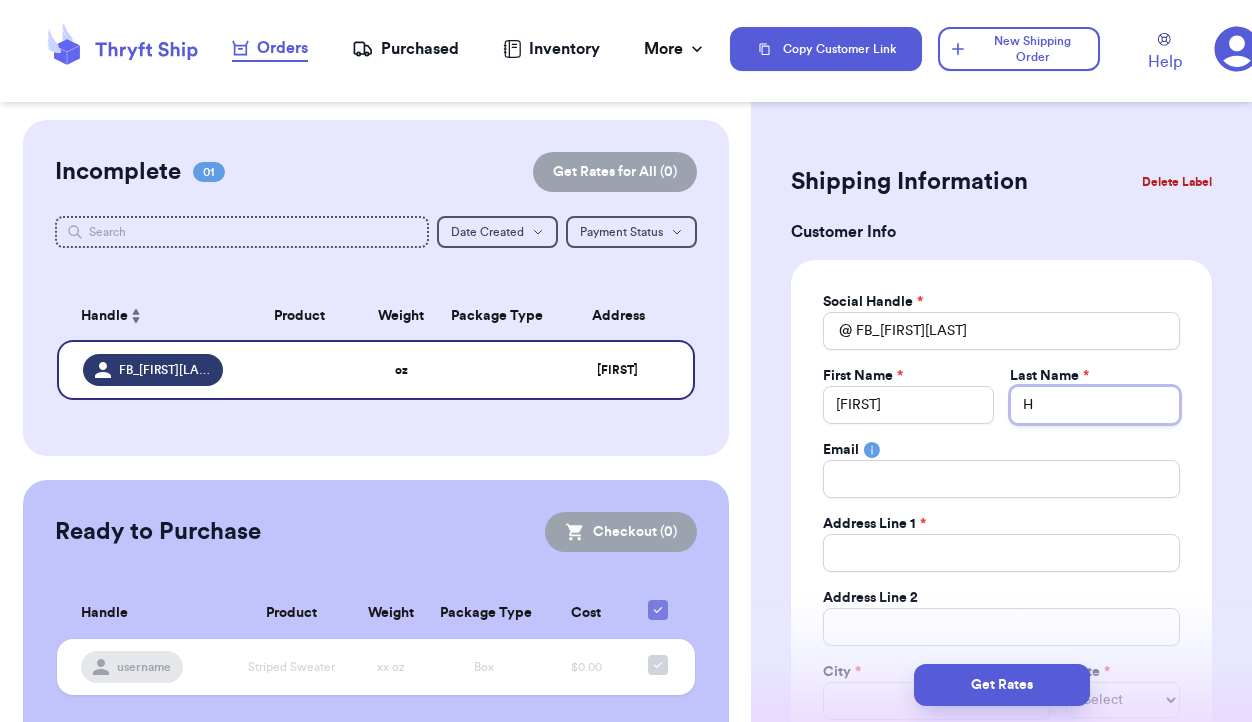 type on "Hi" 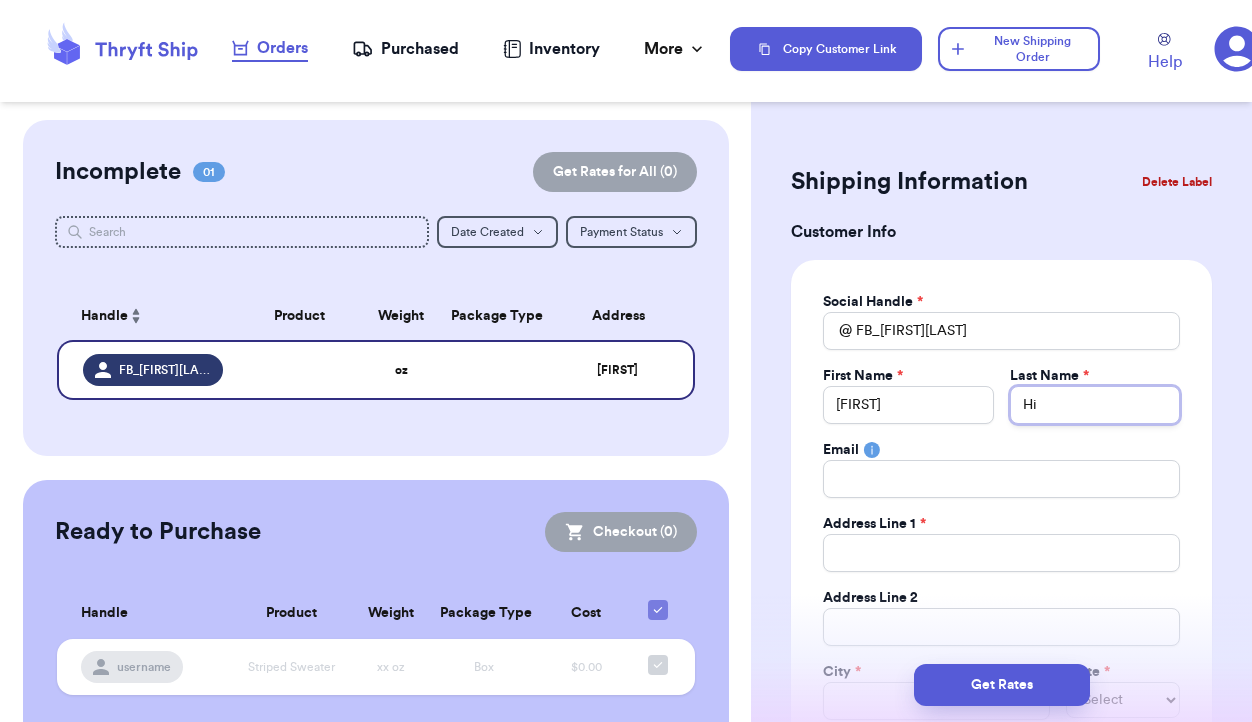 type on "[LAST]" 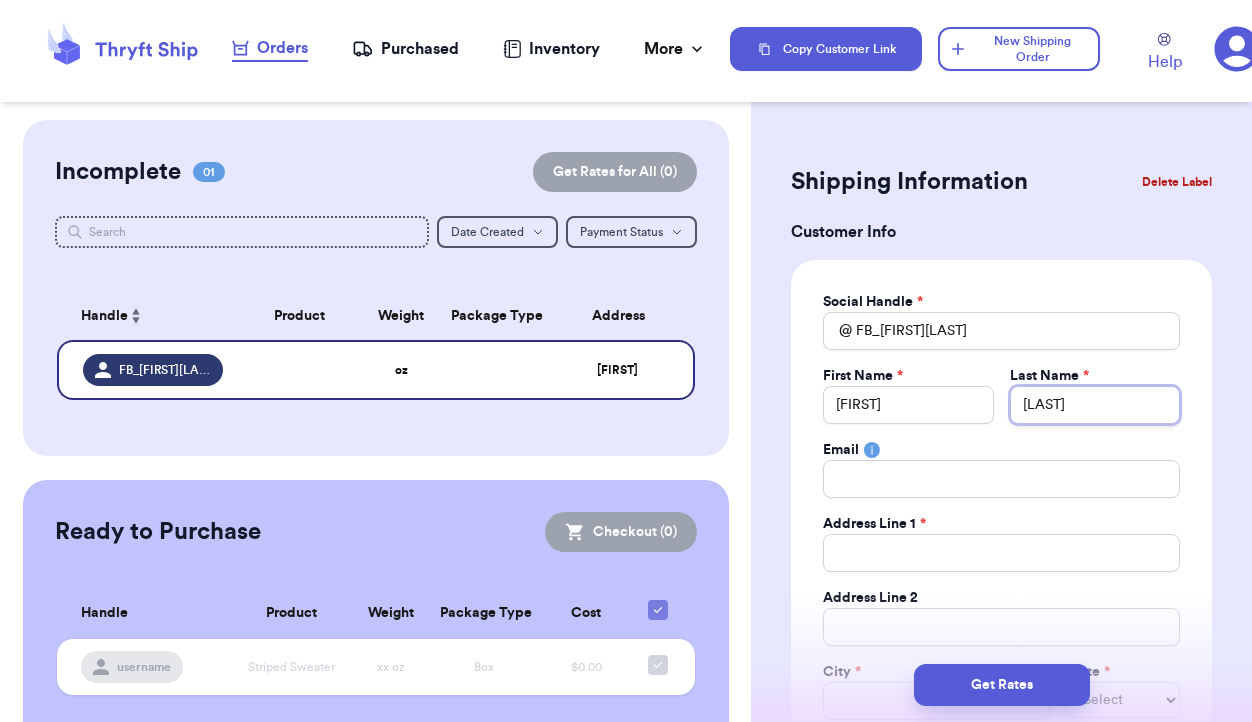 type on "[LAST]" 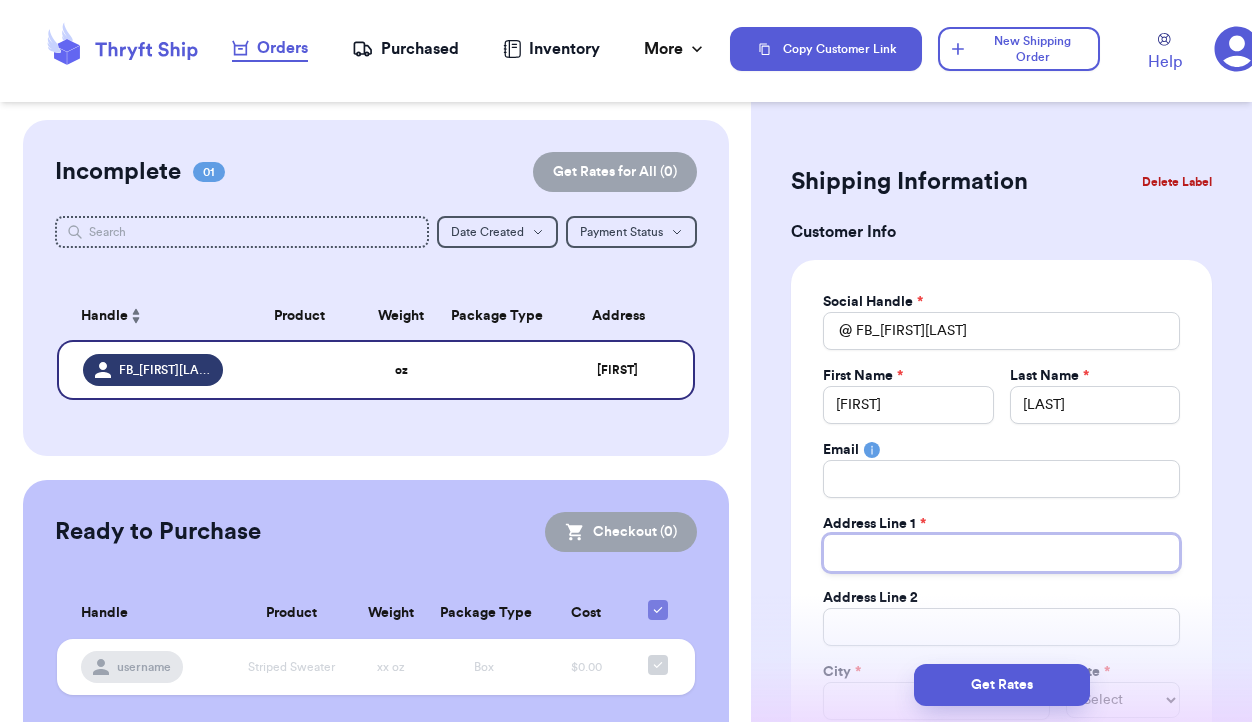 click on "Total Amount Paid" at bounding box center (1001, 553) 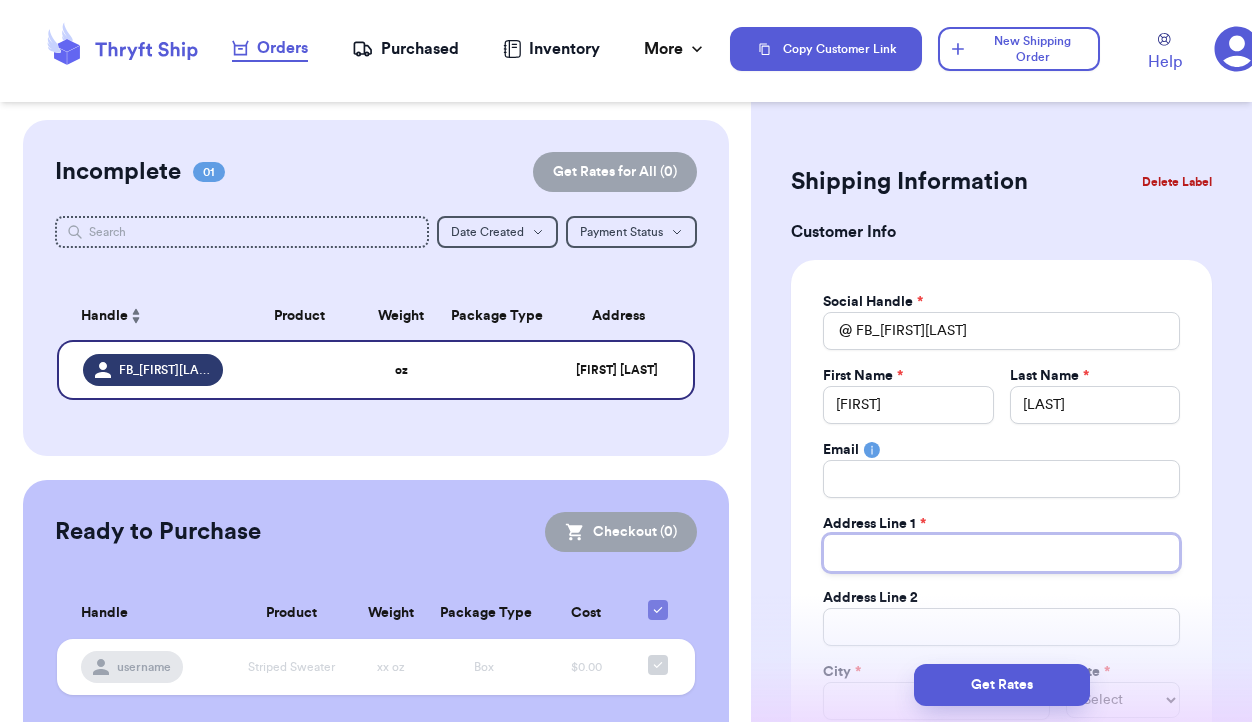 type 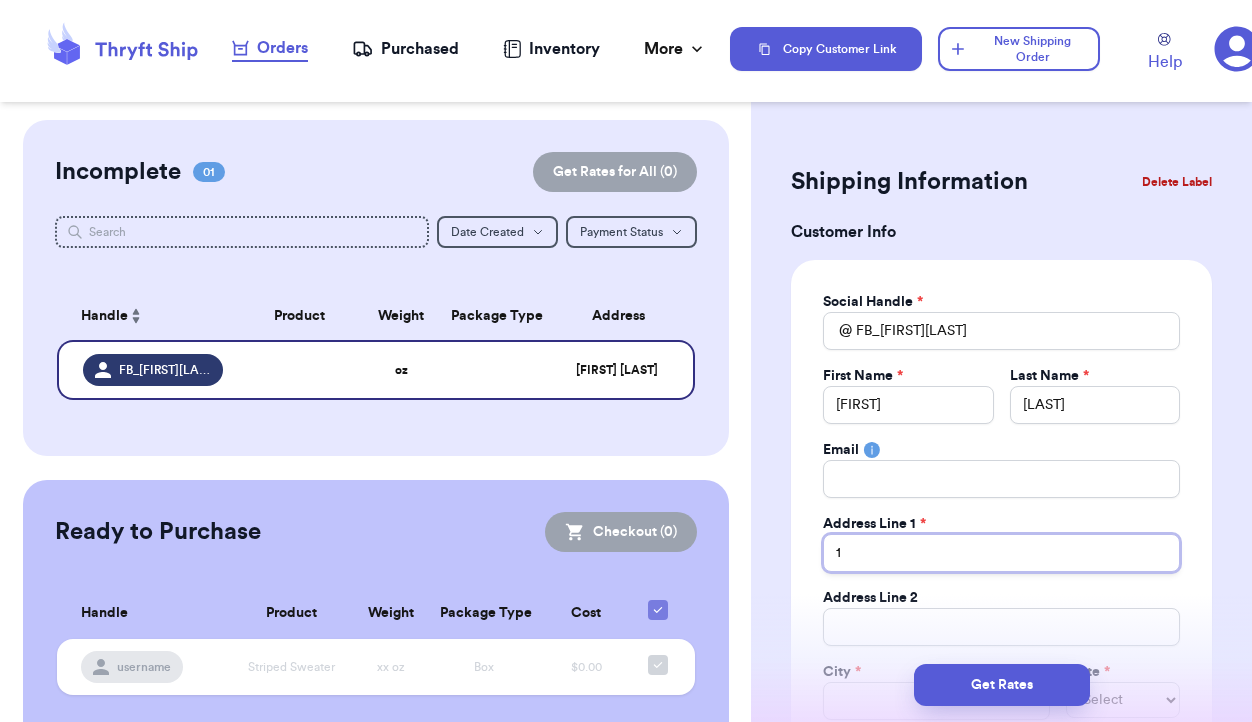 type on "19" 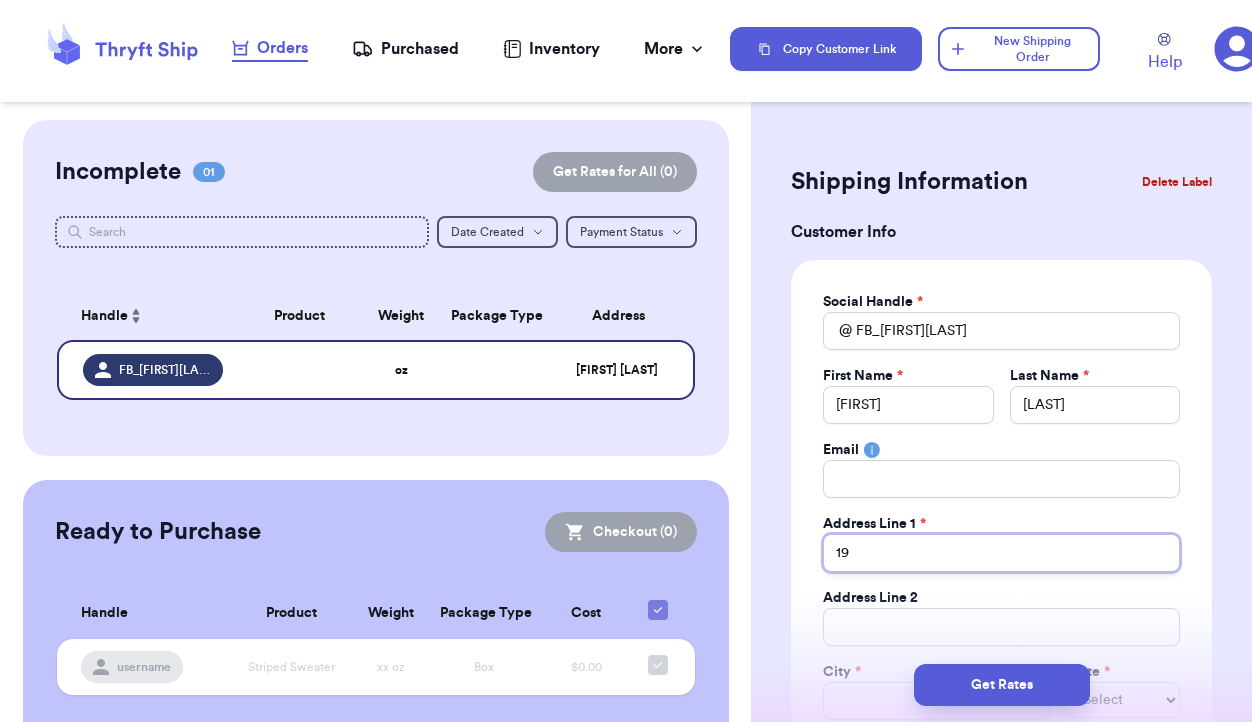 type 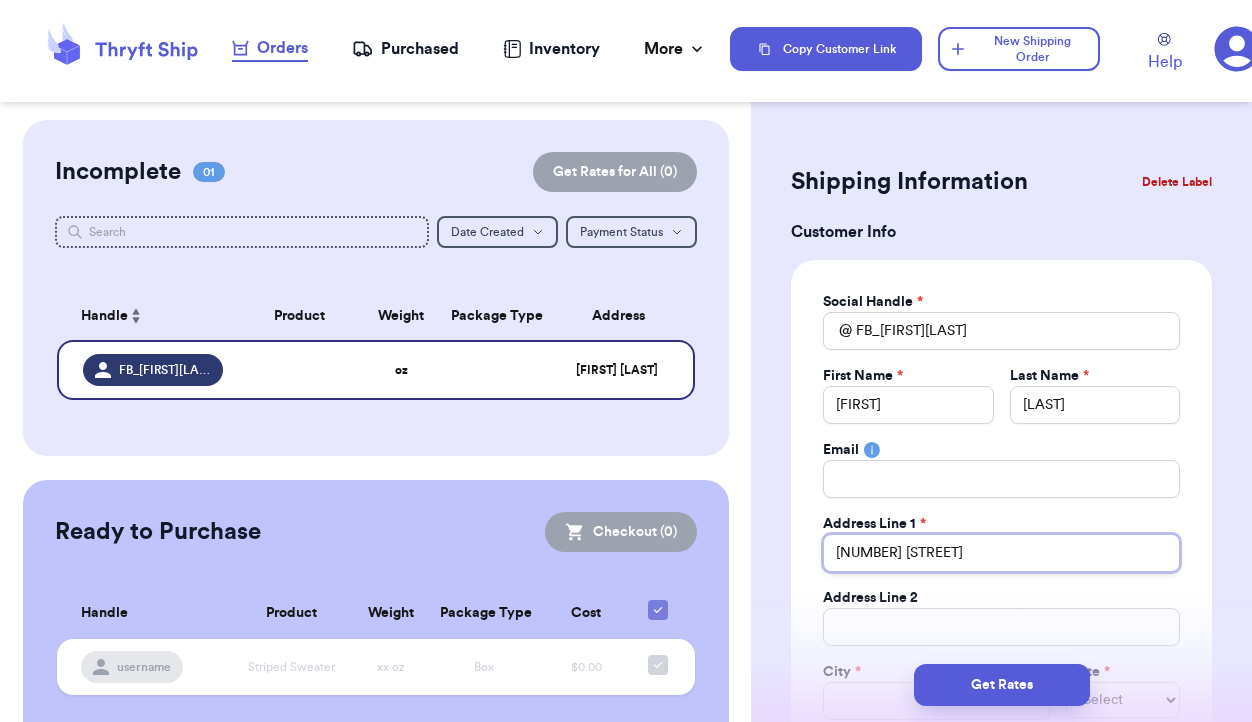 type 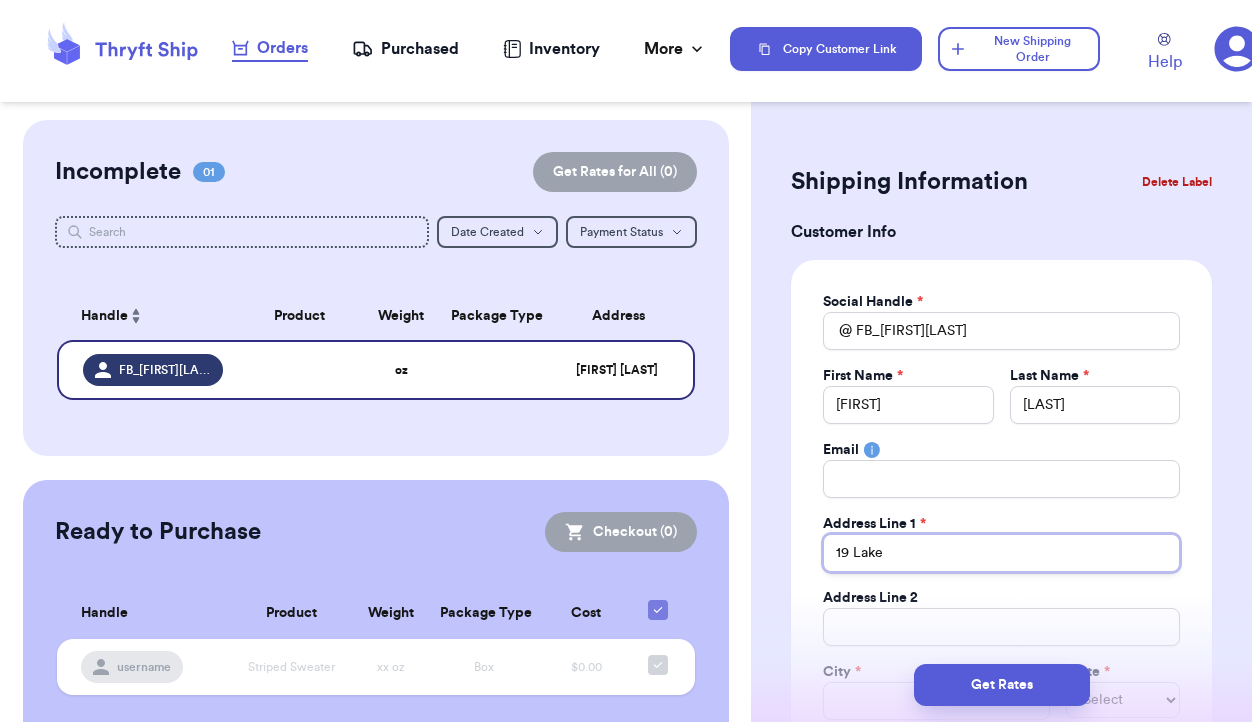 type on "[NUMBER] [STREET]" 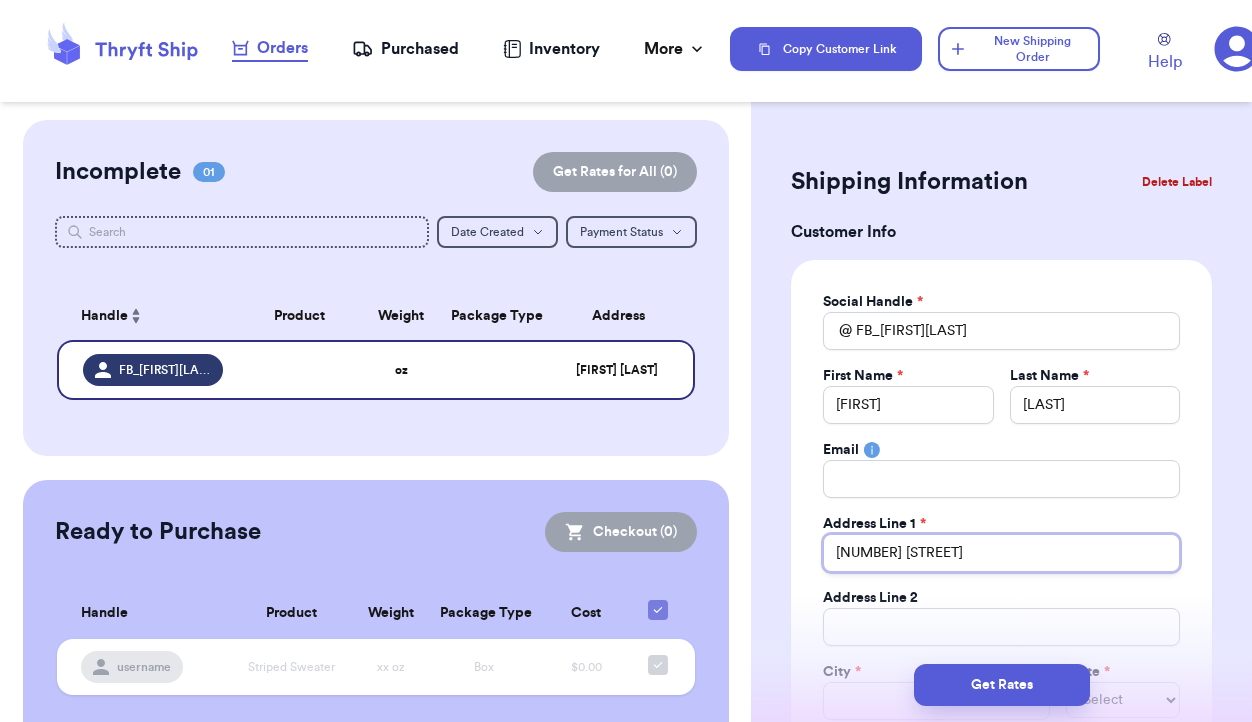 type on "[NUMBER] [STREET]" 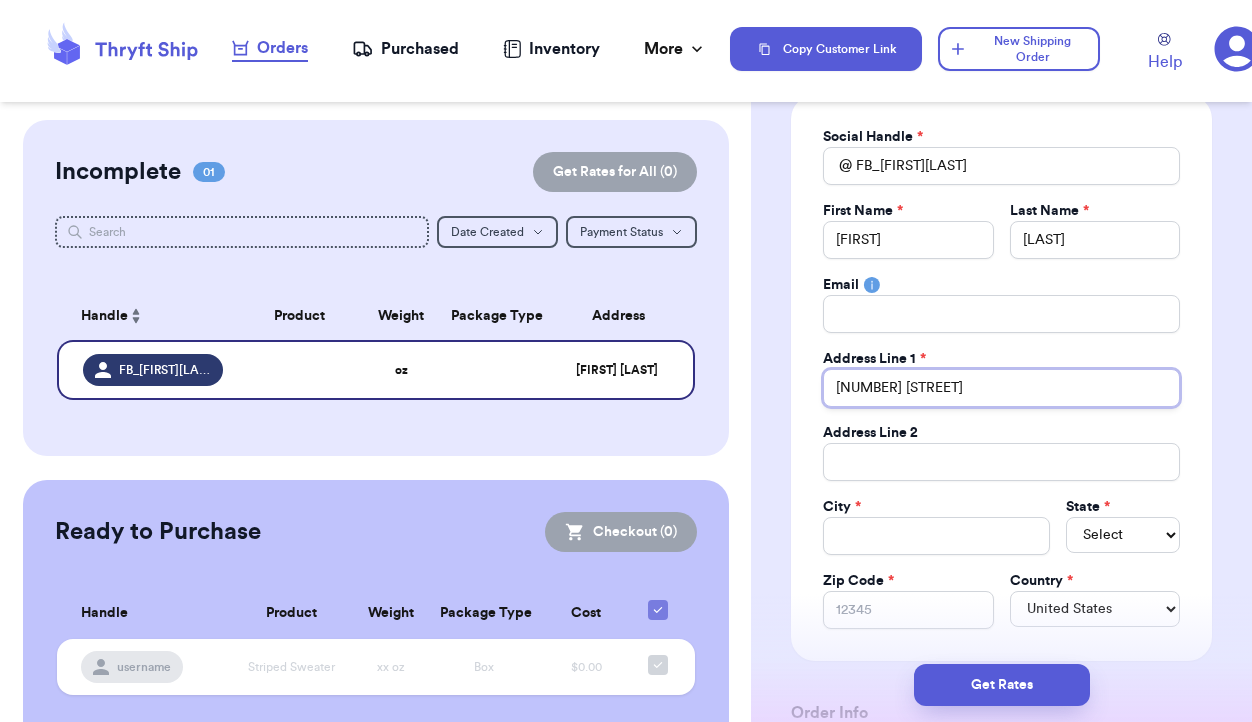 scroll, scrollTop: 166, scrollLeft: 0, axis: vertical 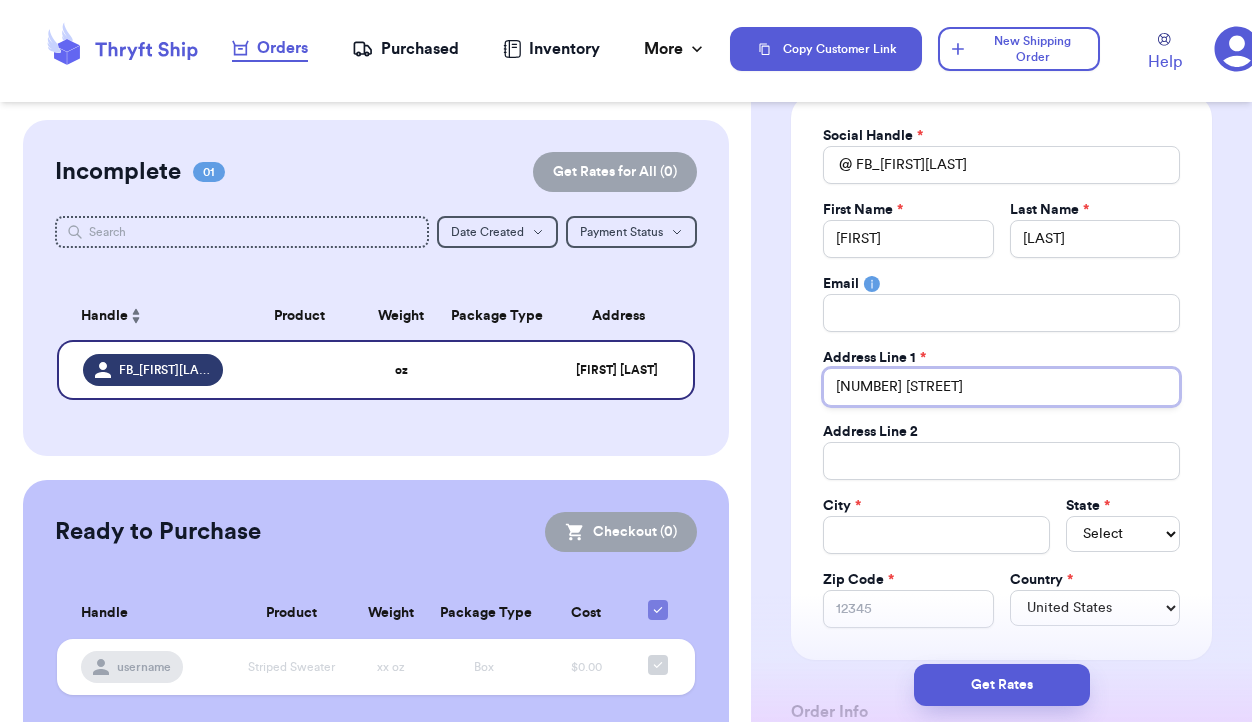 type on "[NUMBER] [STREET]" 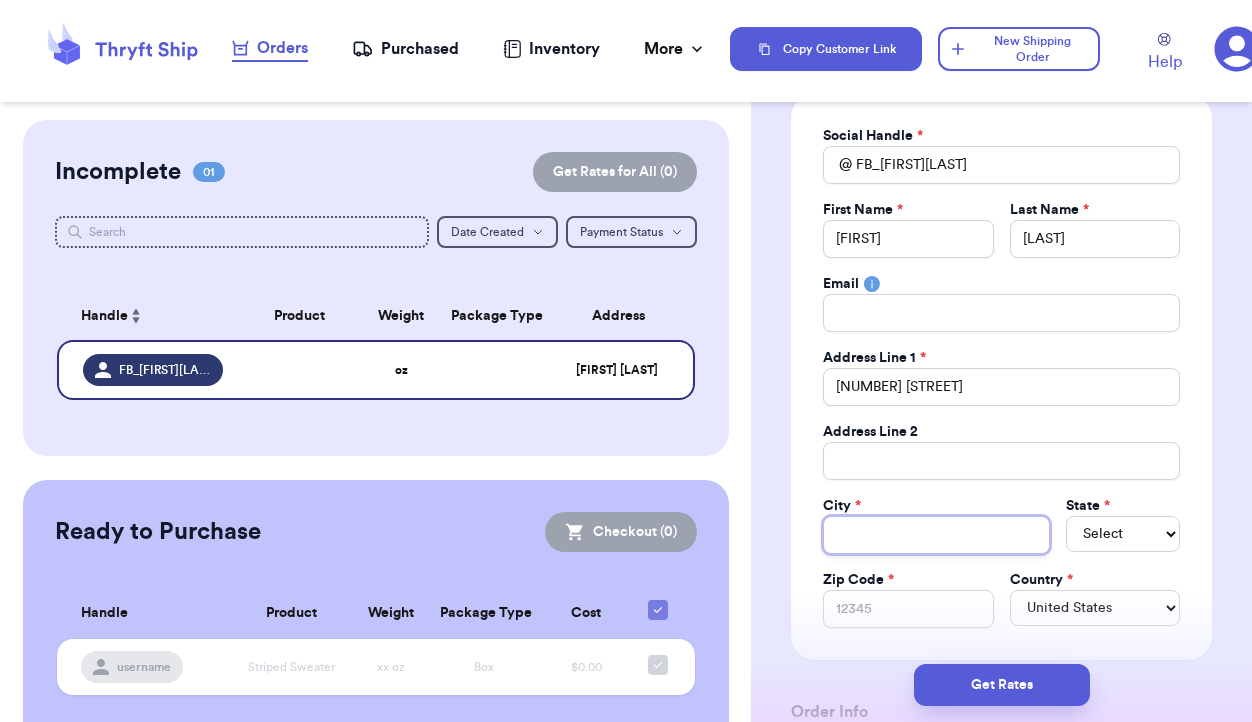 click on "Total Amount Paid" at bounding box center [936, 535] 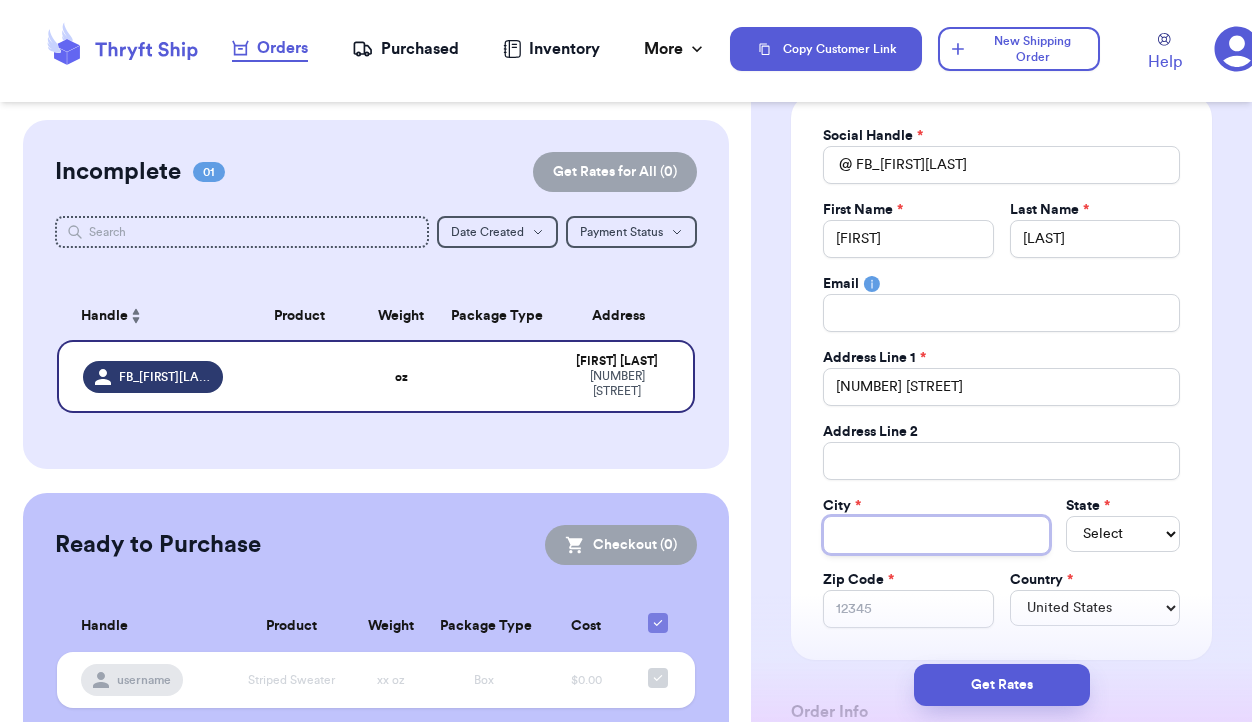 type on "S" 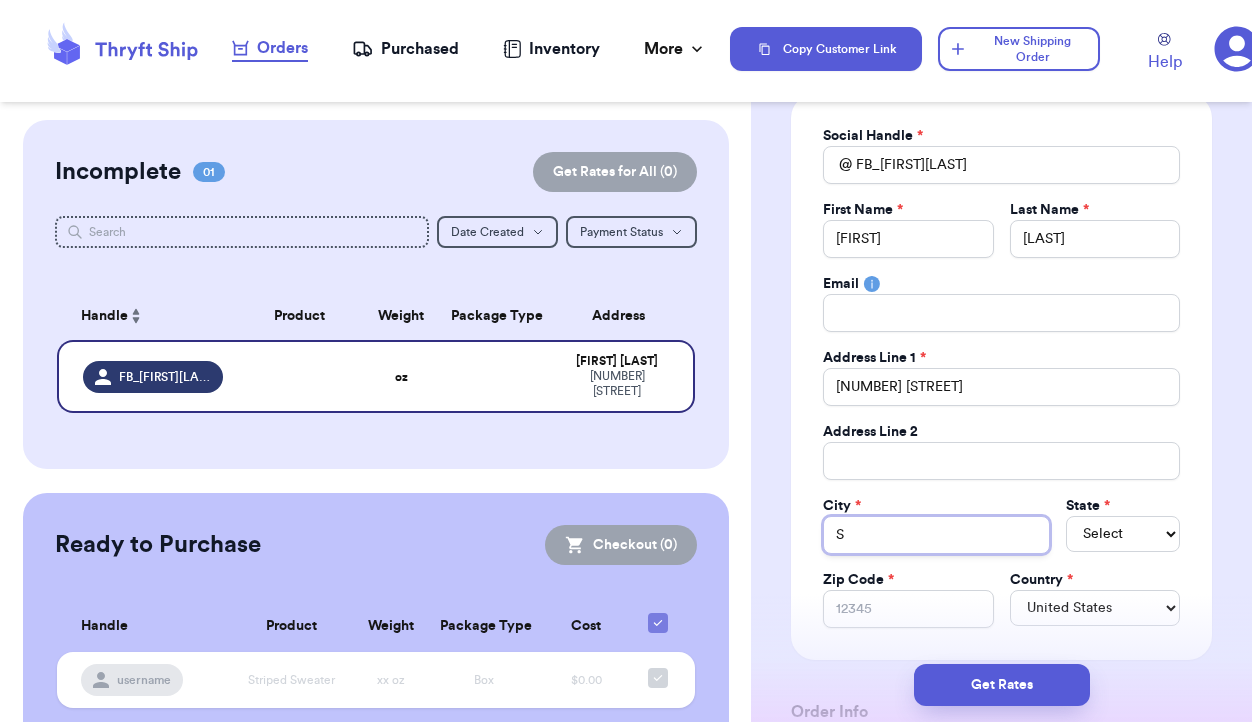 type on "[FIRST]" 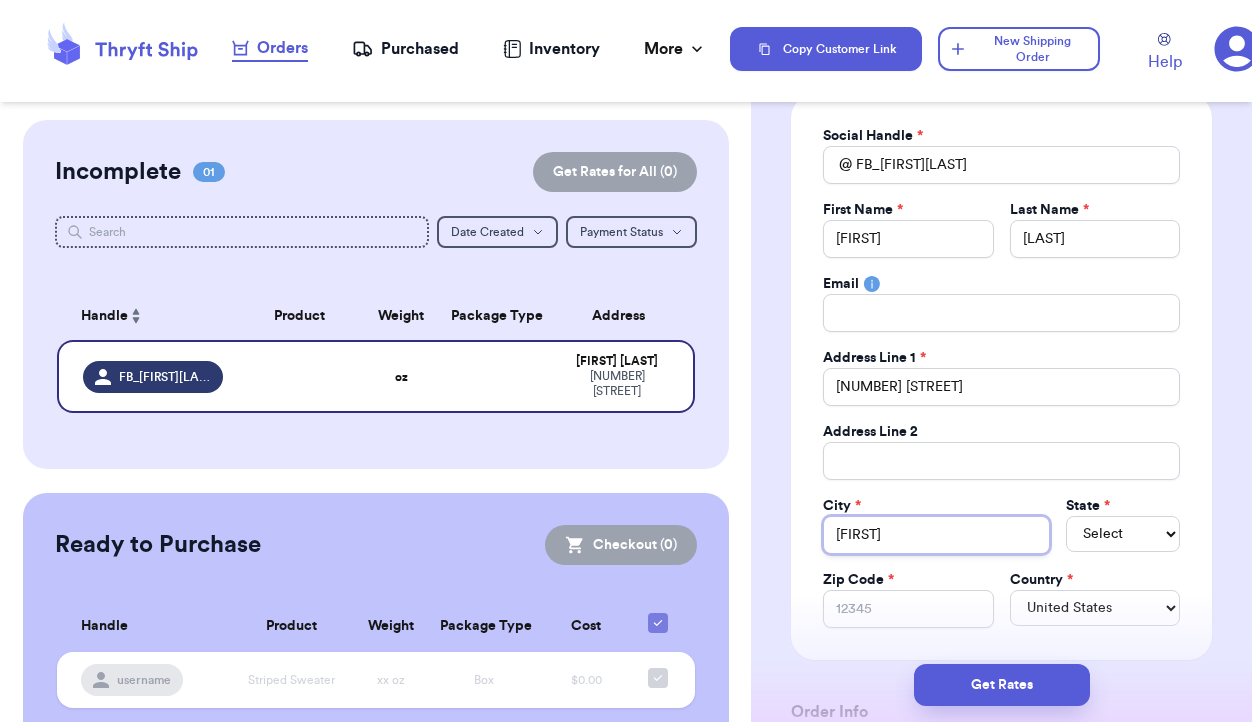 type on "[FIRST]" 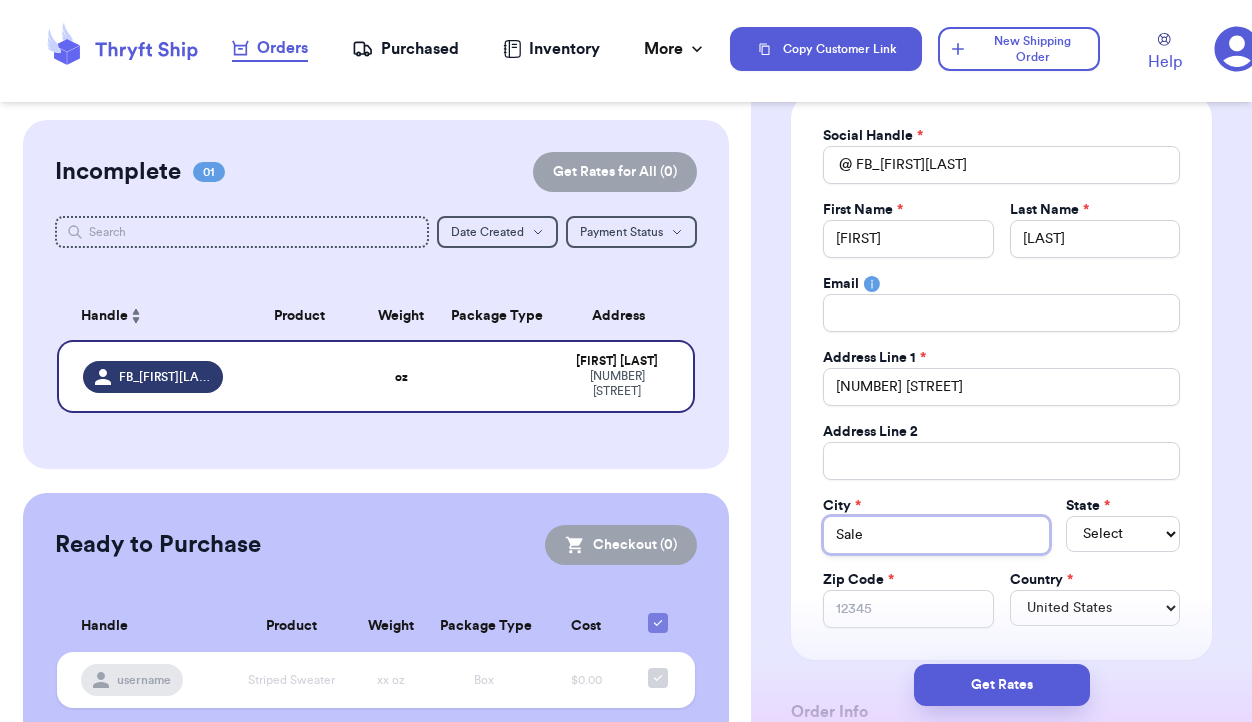 type on "[CITY]" 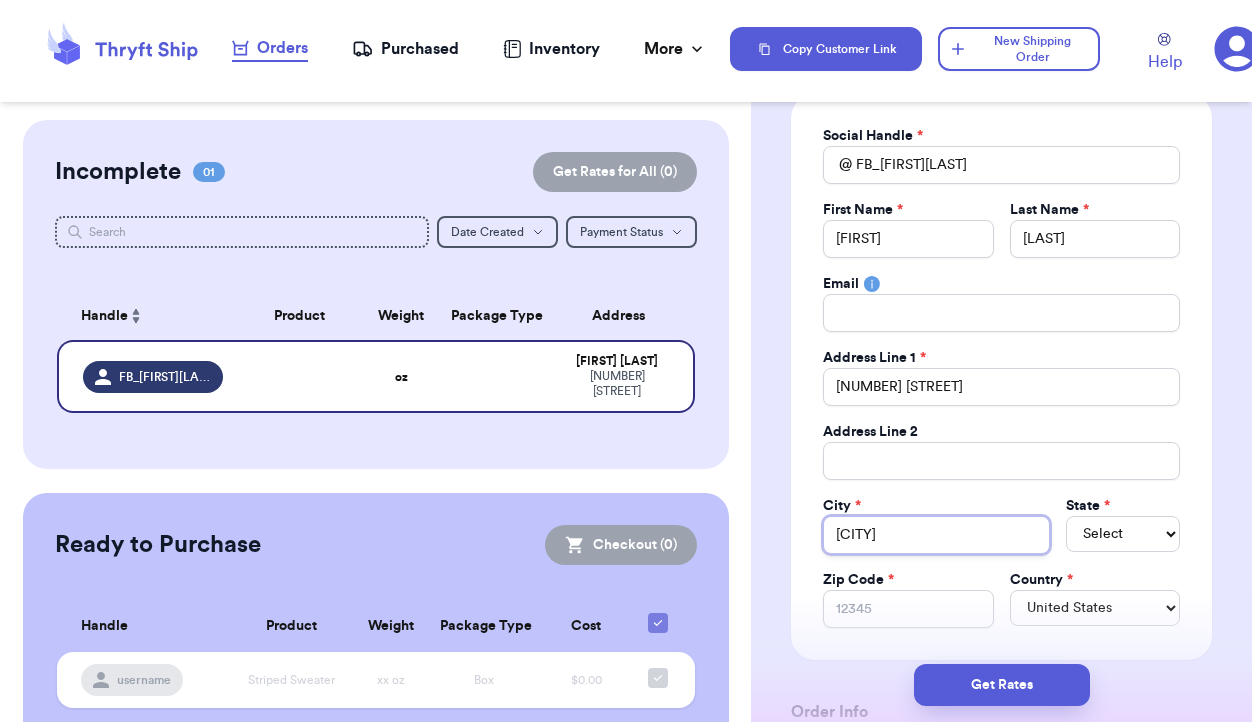 type on "[CITY]" 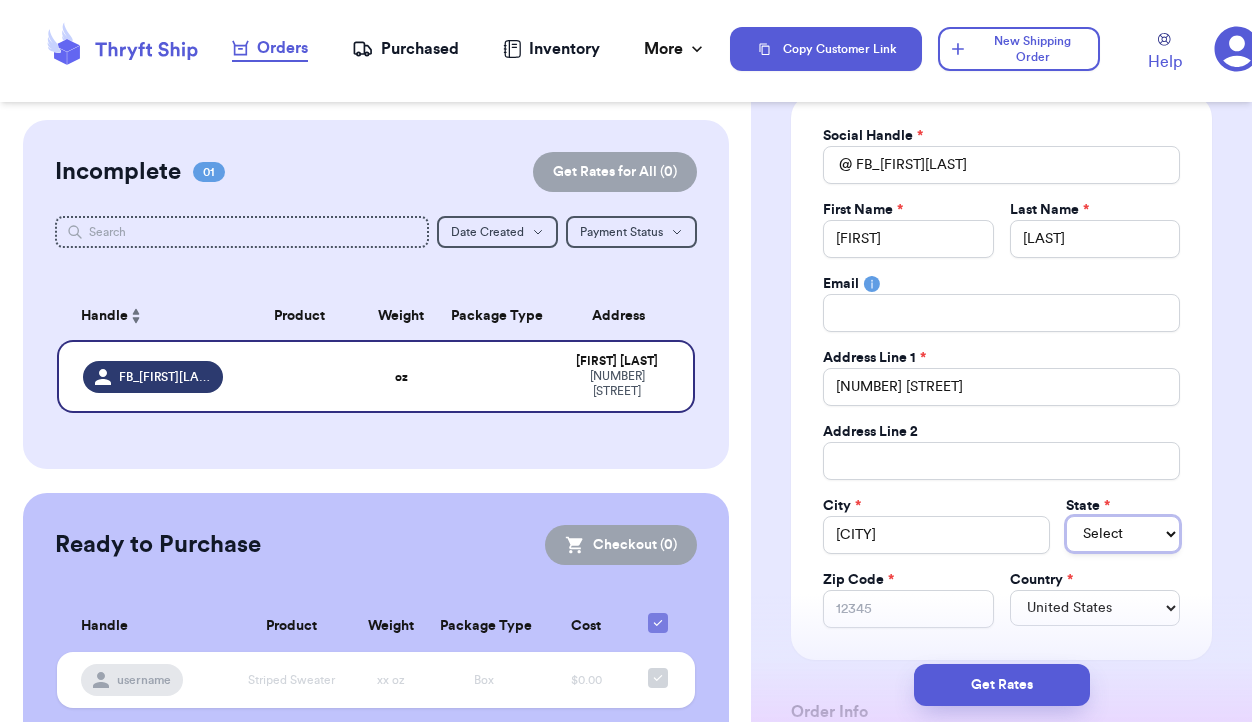 click on "Select [STATE]" at bounding box center (1123, 534) 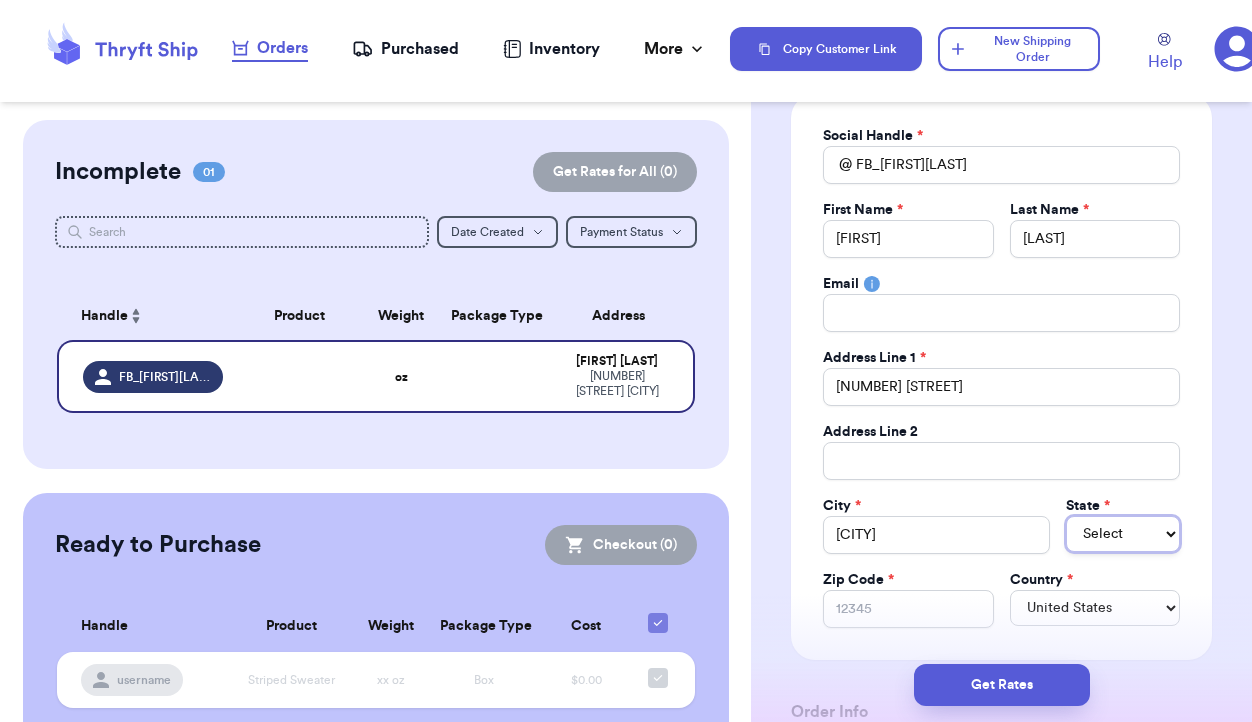 type 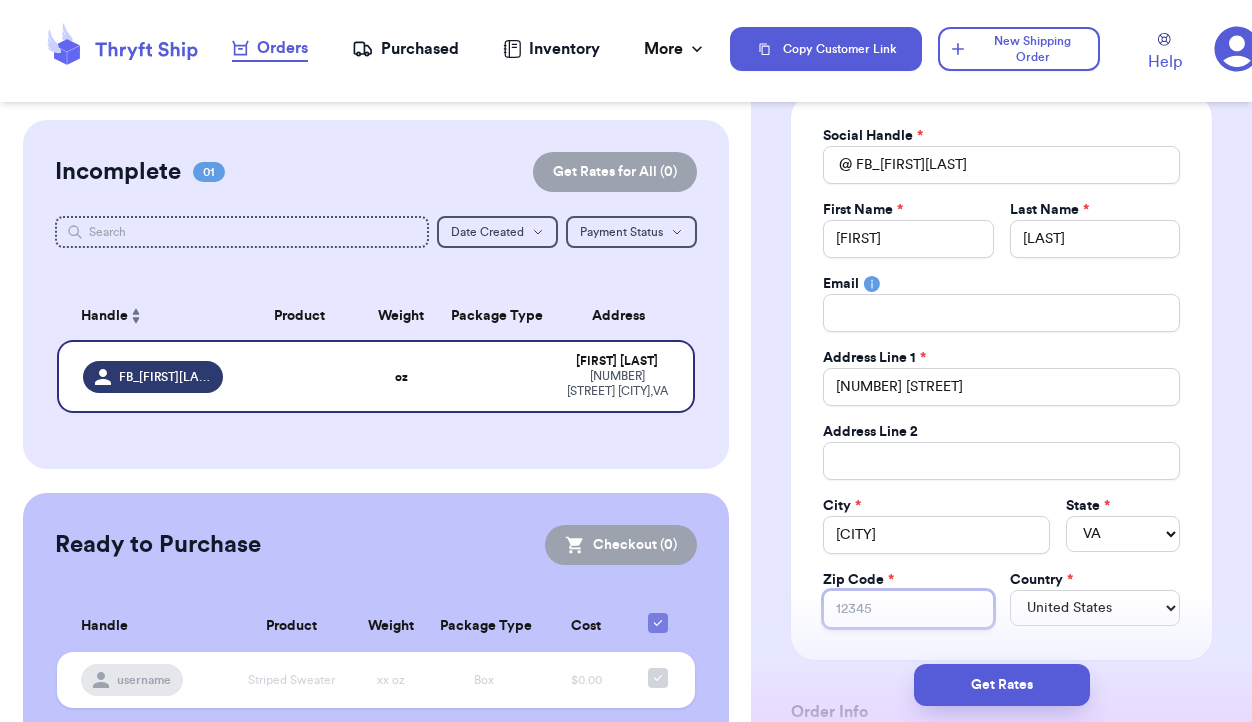 click on "[ZIP]" at bounding box center (908, 609) 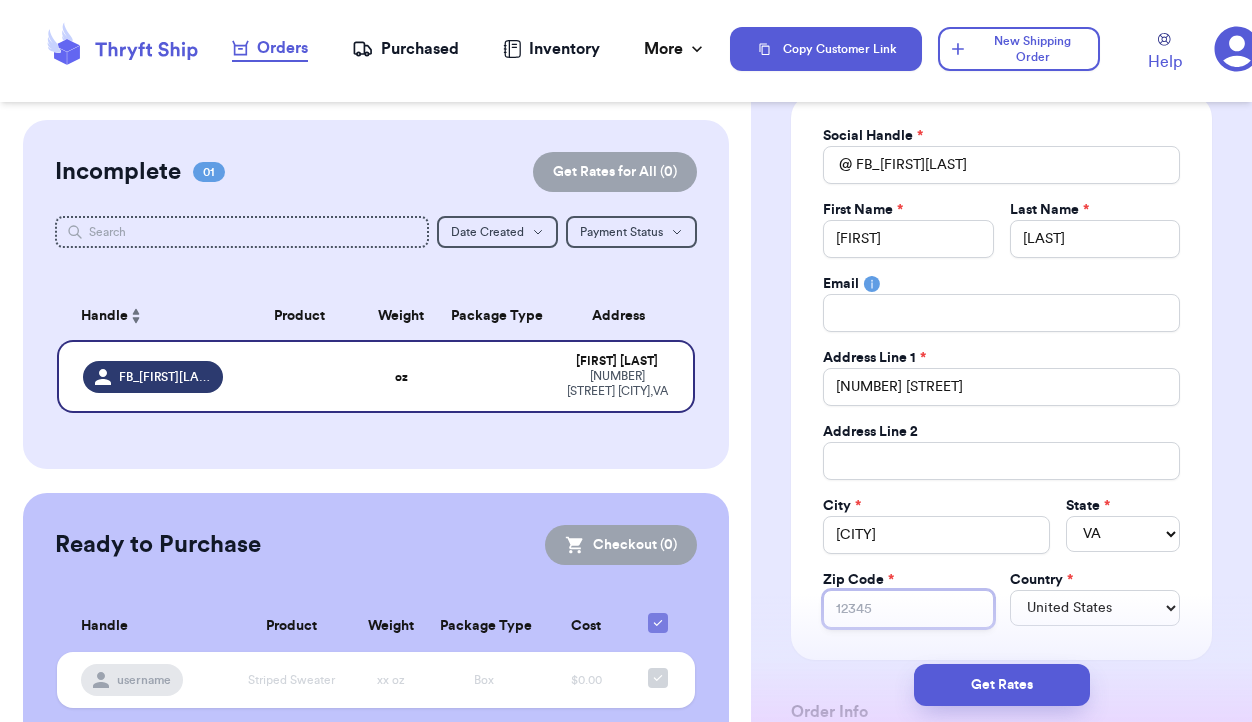 type 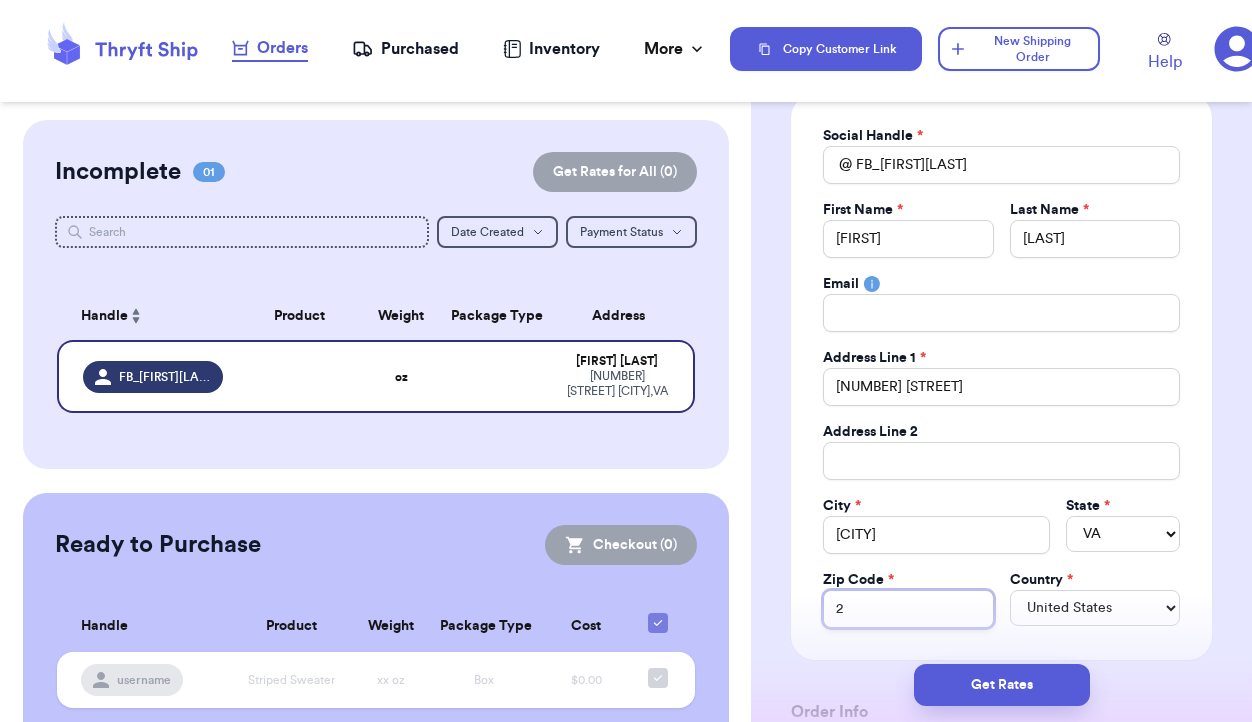 type on "24" 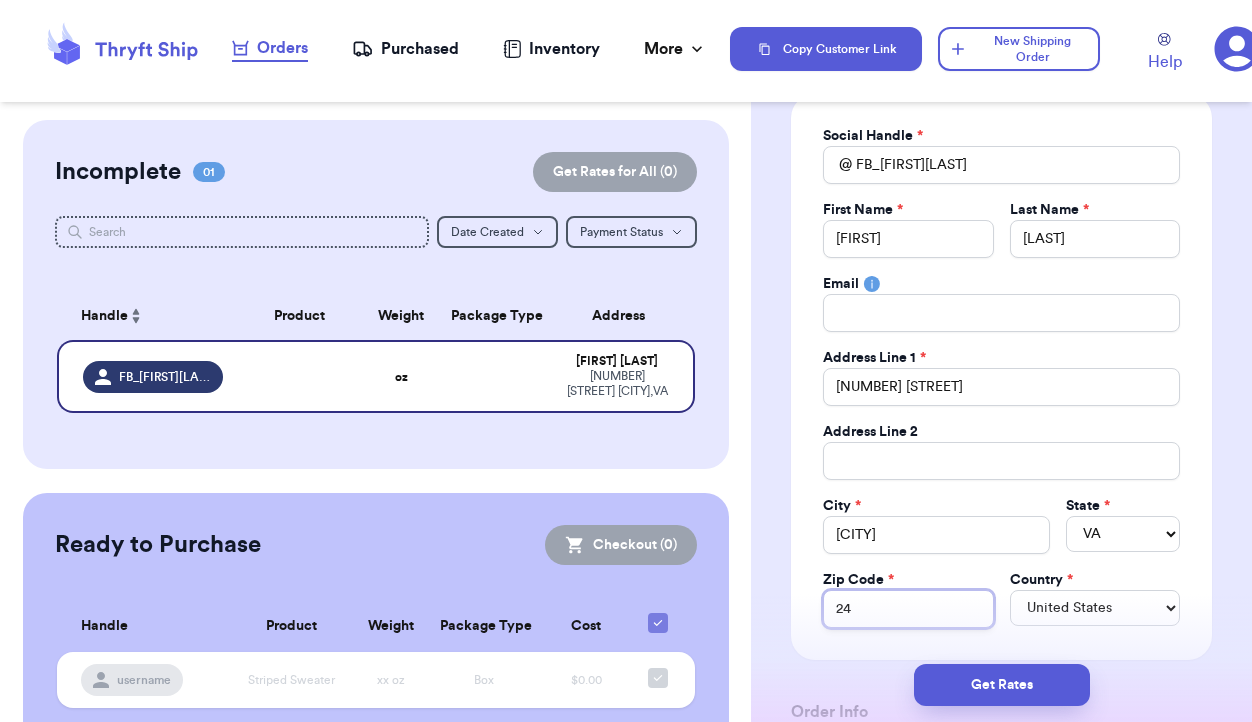 type on "241" 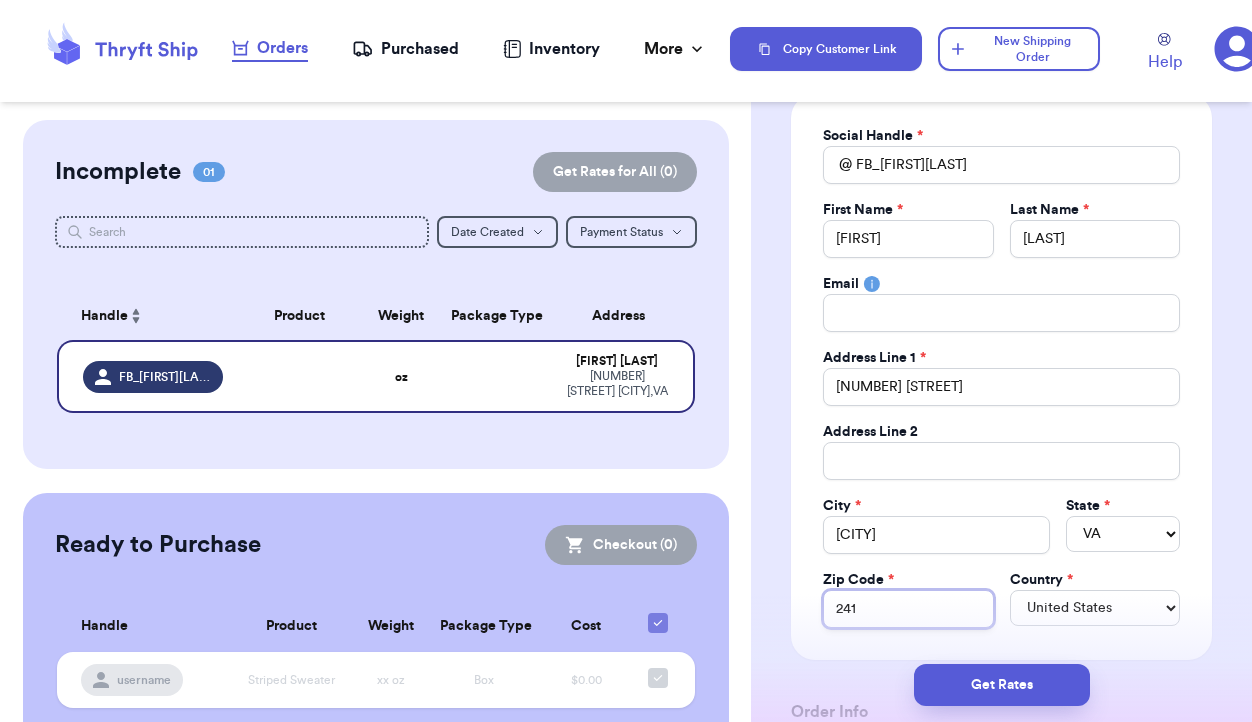 type on "[ZIP]" 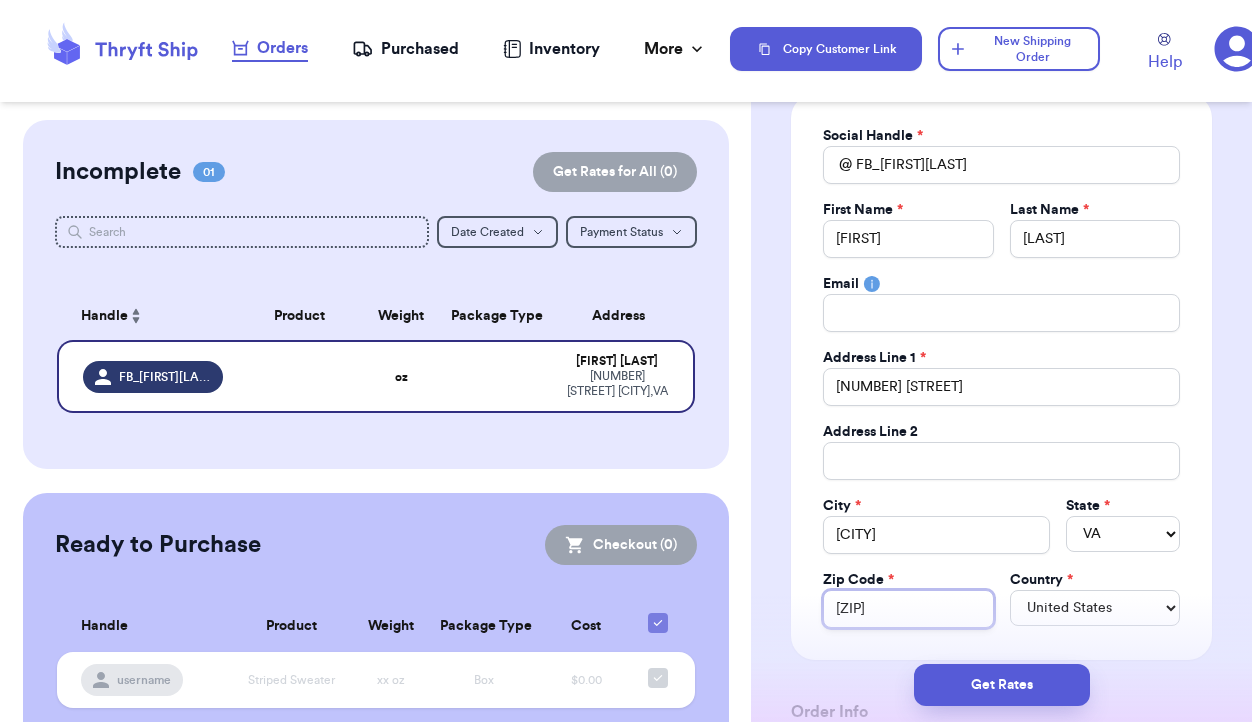 type on "[ZIP]" 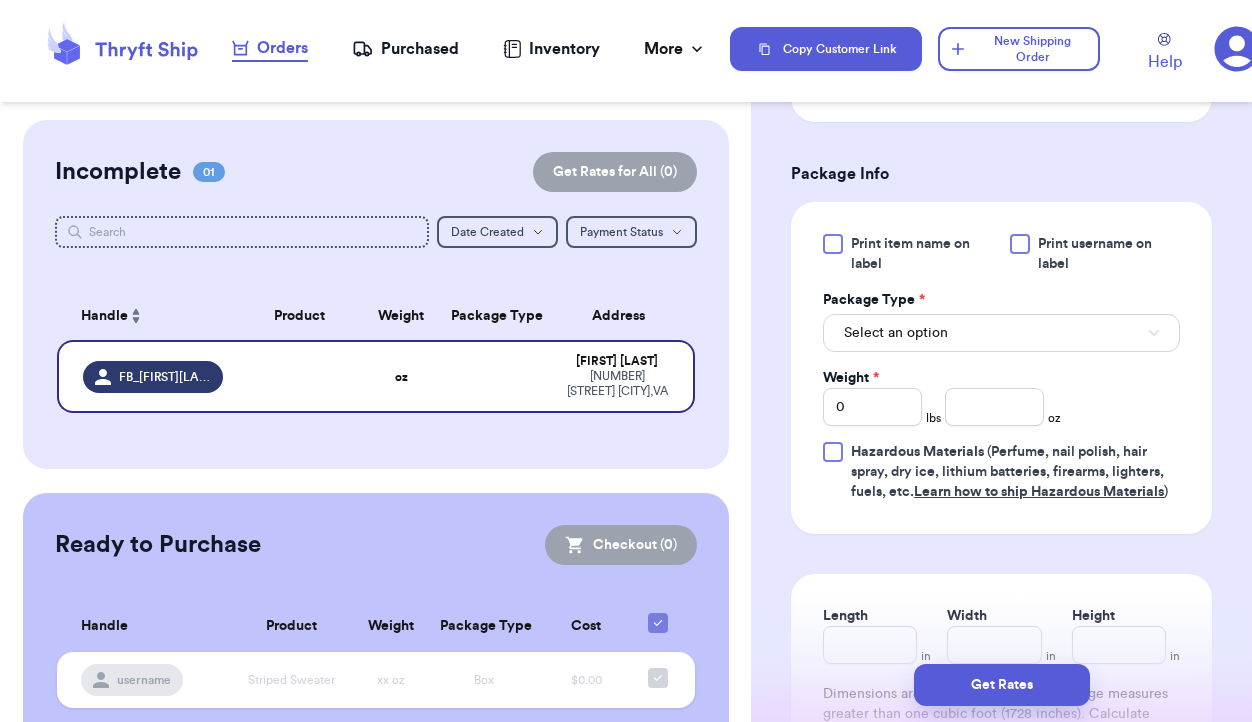 scroll, scrollTop: 1053, scrollLeft: 0, axis: vertical 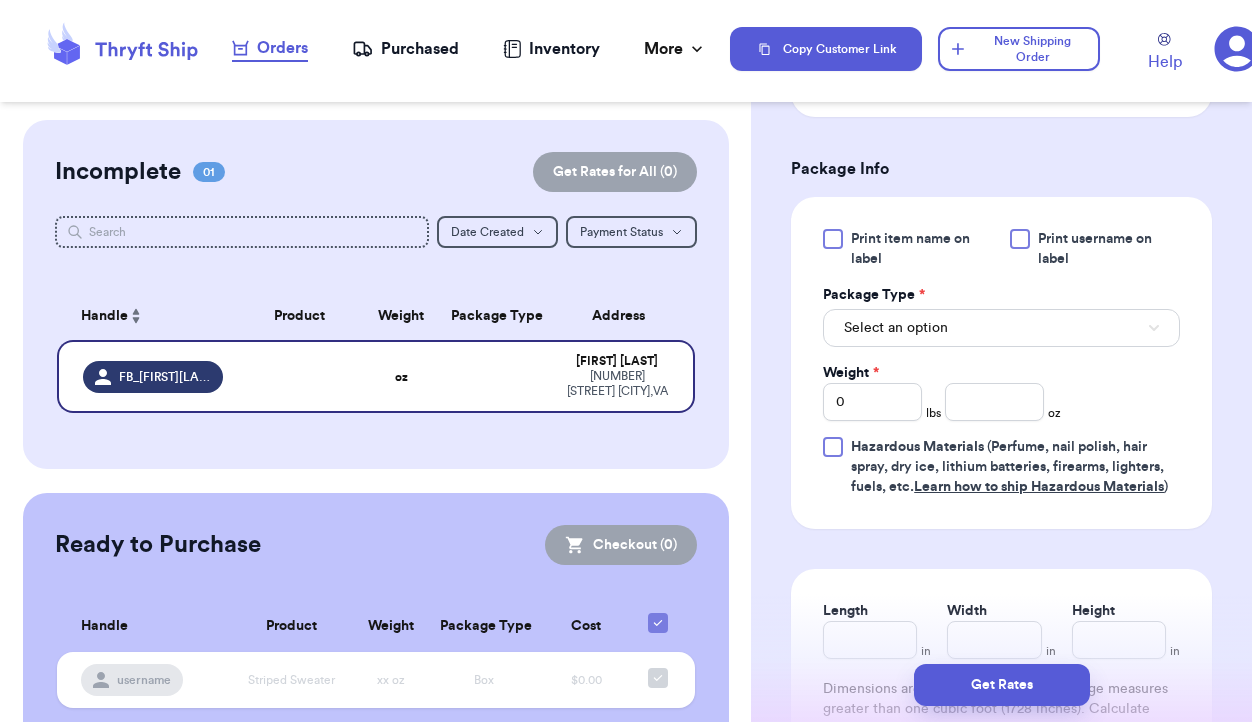 type 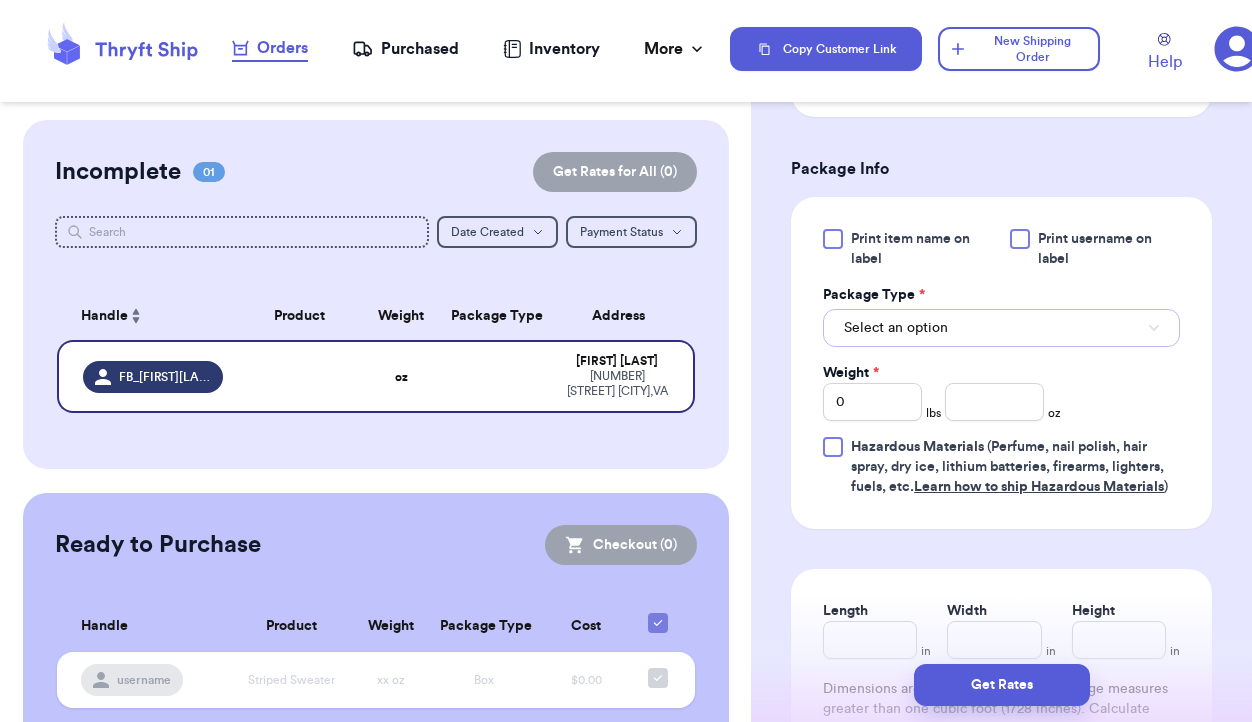 click on "Select an option" at bounding box center [1001, 328] 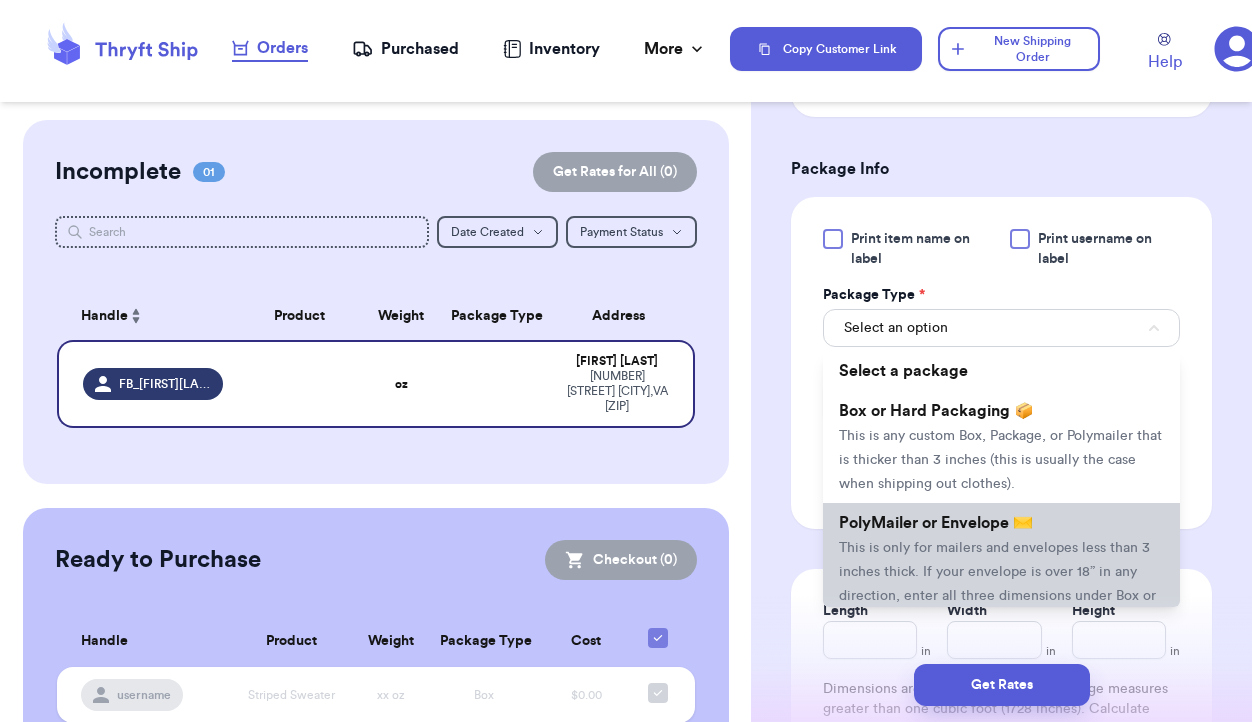 click on "This is only for mailers and envelopes less than 3 inches thick. If your envelope is over 18” in any direction, enter all three dimensions under Box or Hard Packaging." at bounding box center (997, 584) 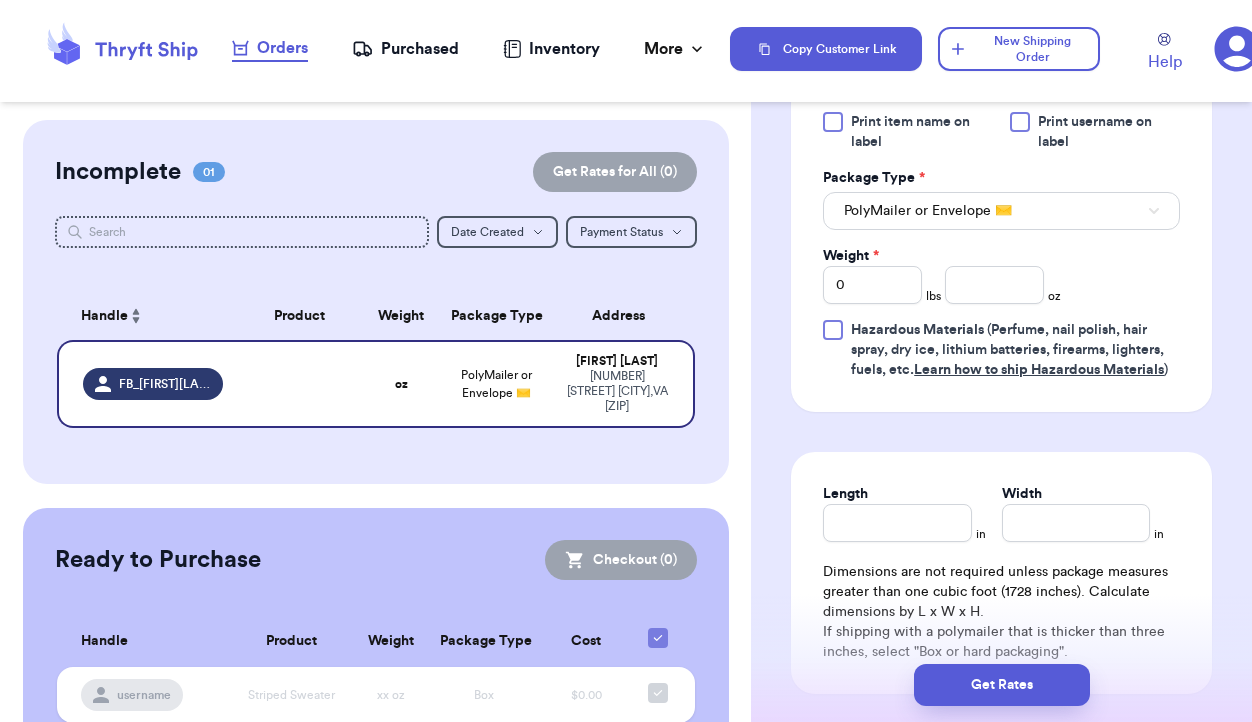 scroll, scrollTop: 1182, scrollLeft: 0, axis: vertical 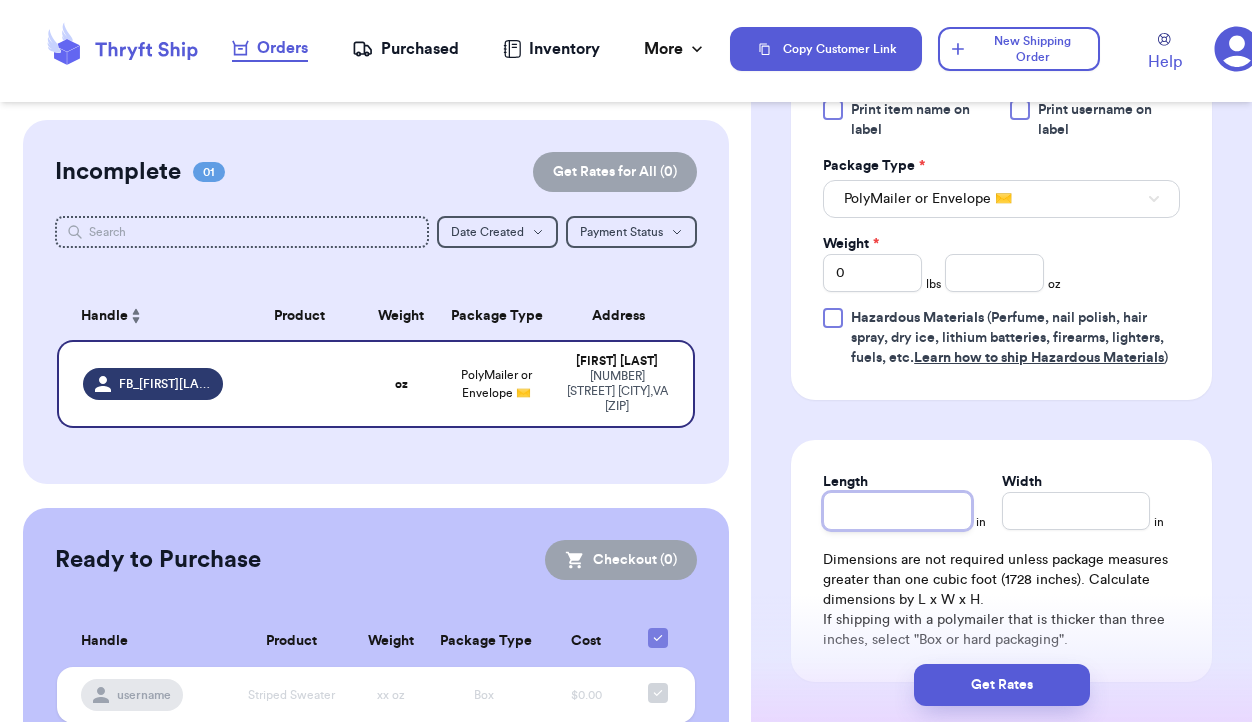 click on "Length" at bounding box center [897, 511] 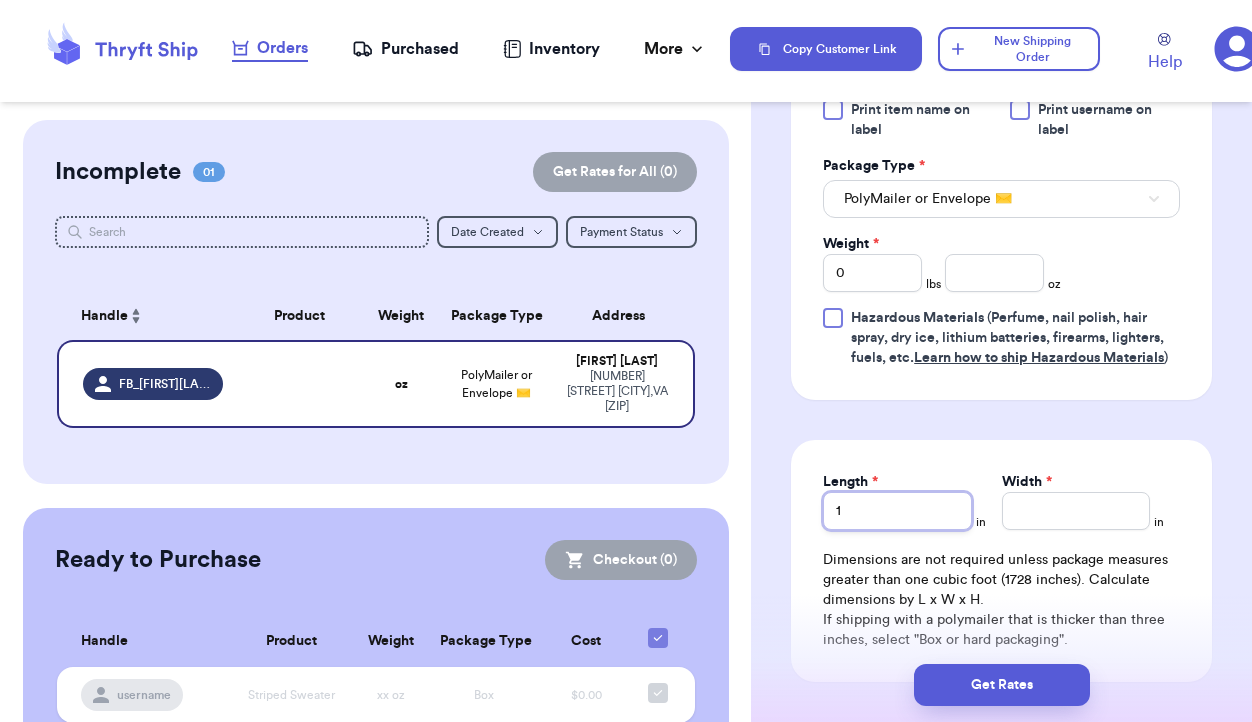 type 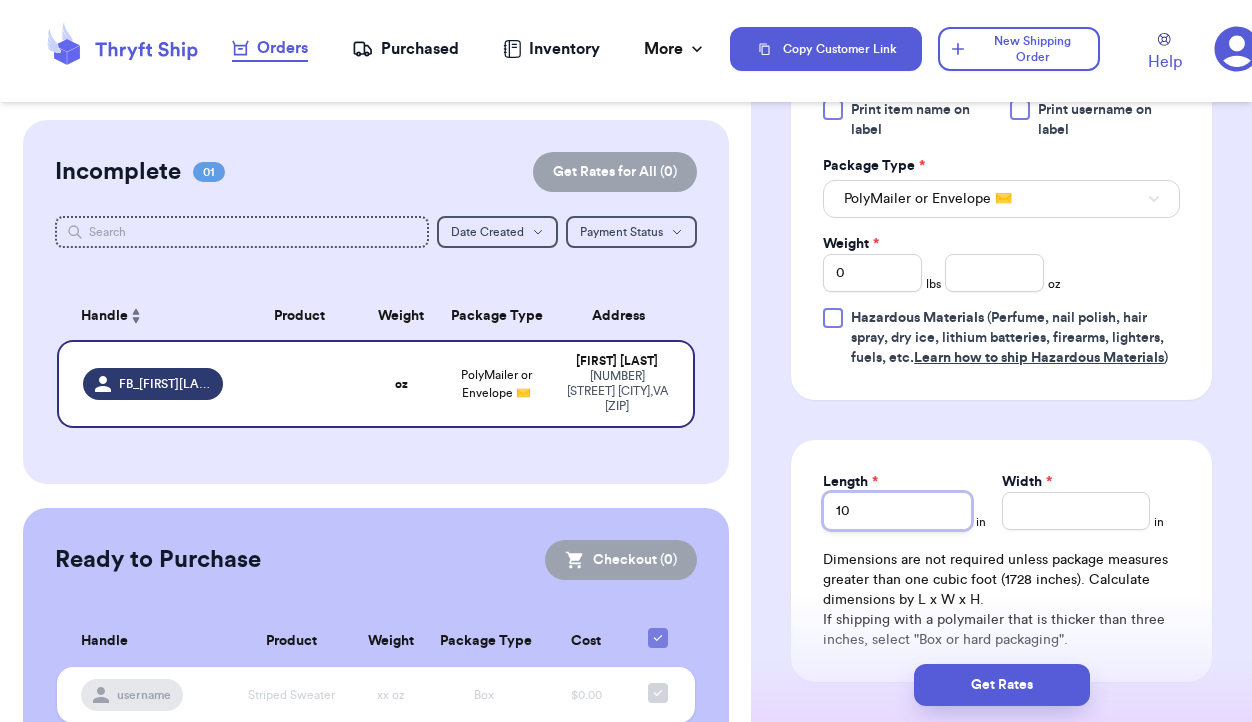 type on "10" 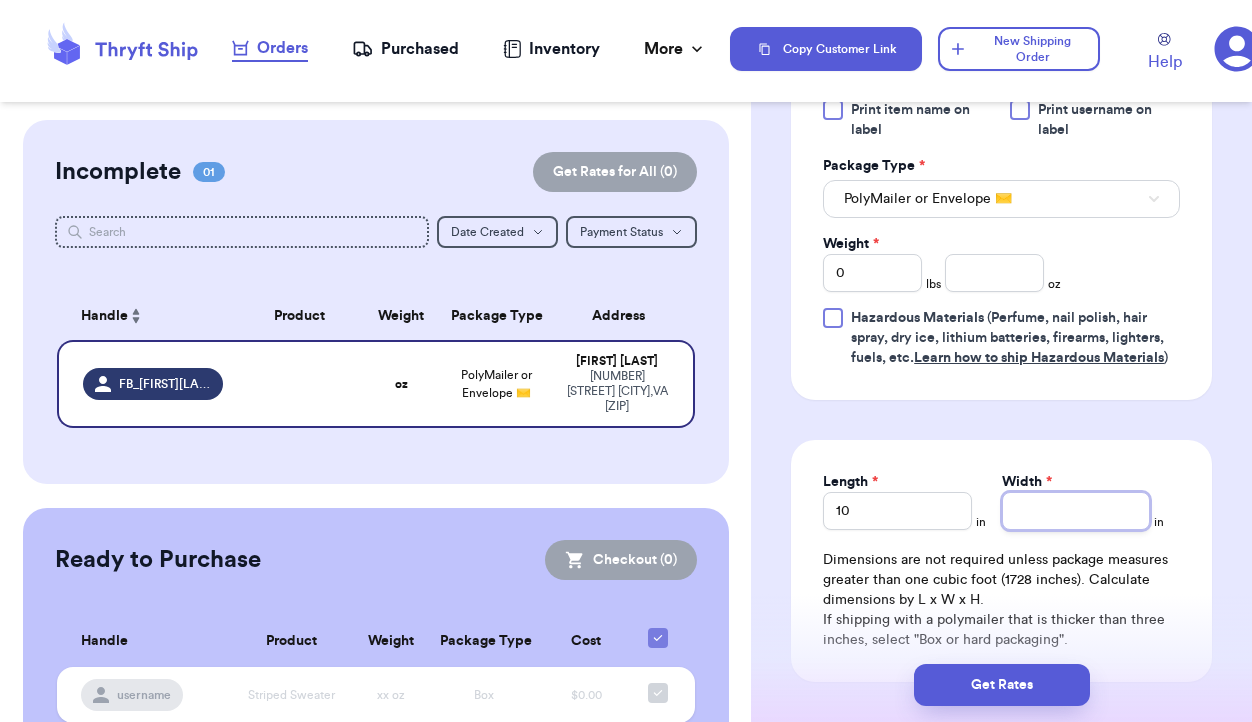 click on "Width *" at bounding box center [1076, 511] 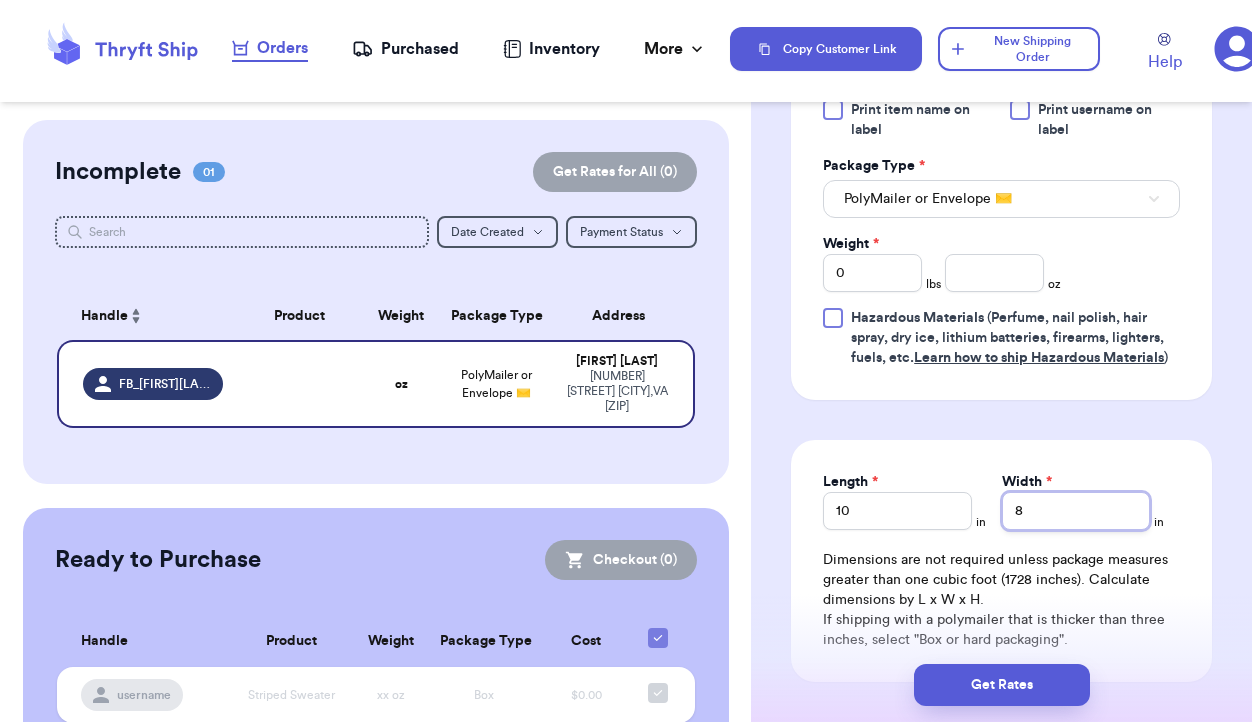 type 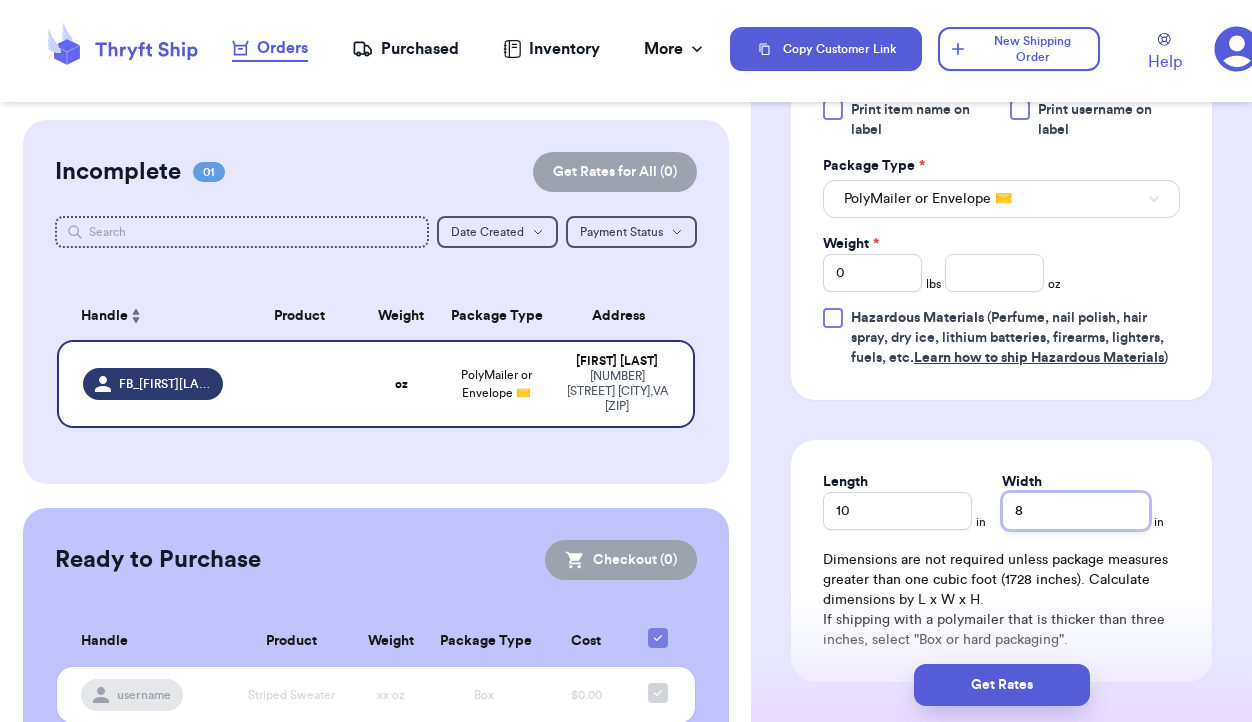 type on "8" 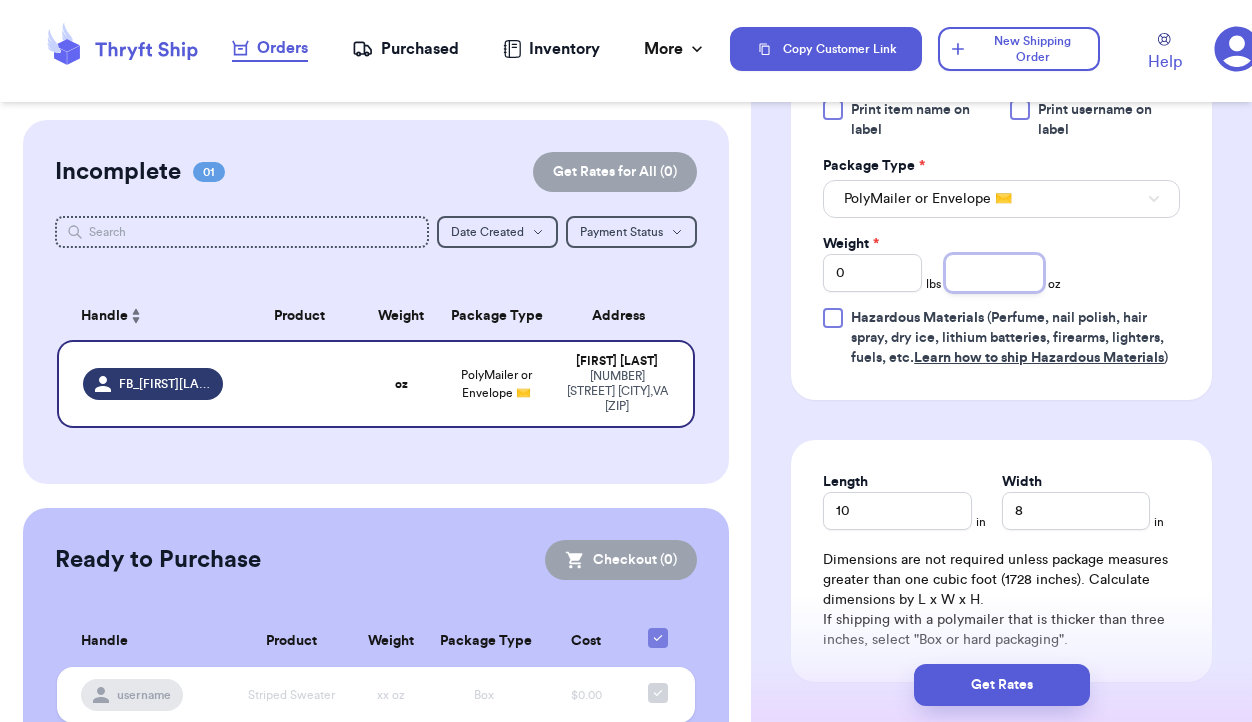 click at bounding box center [994, 273] 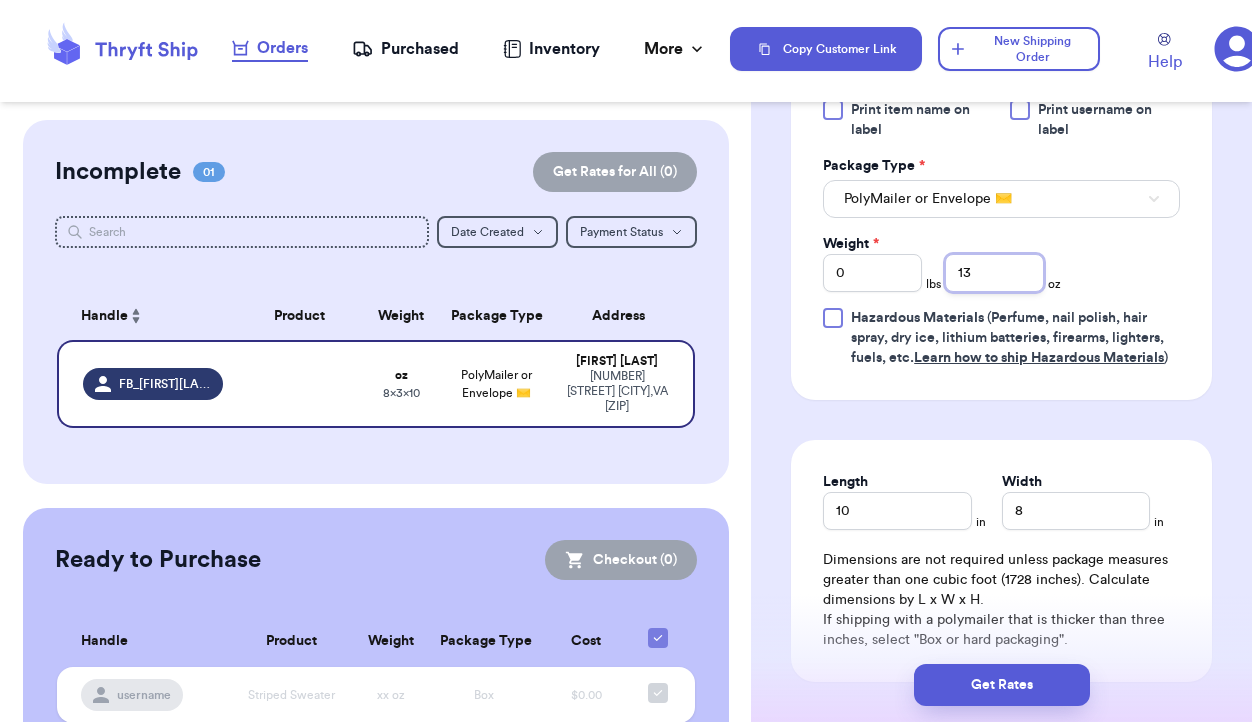type on "13" 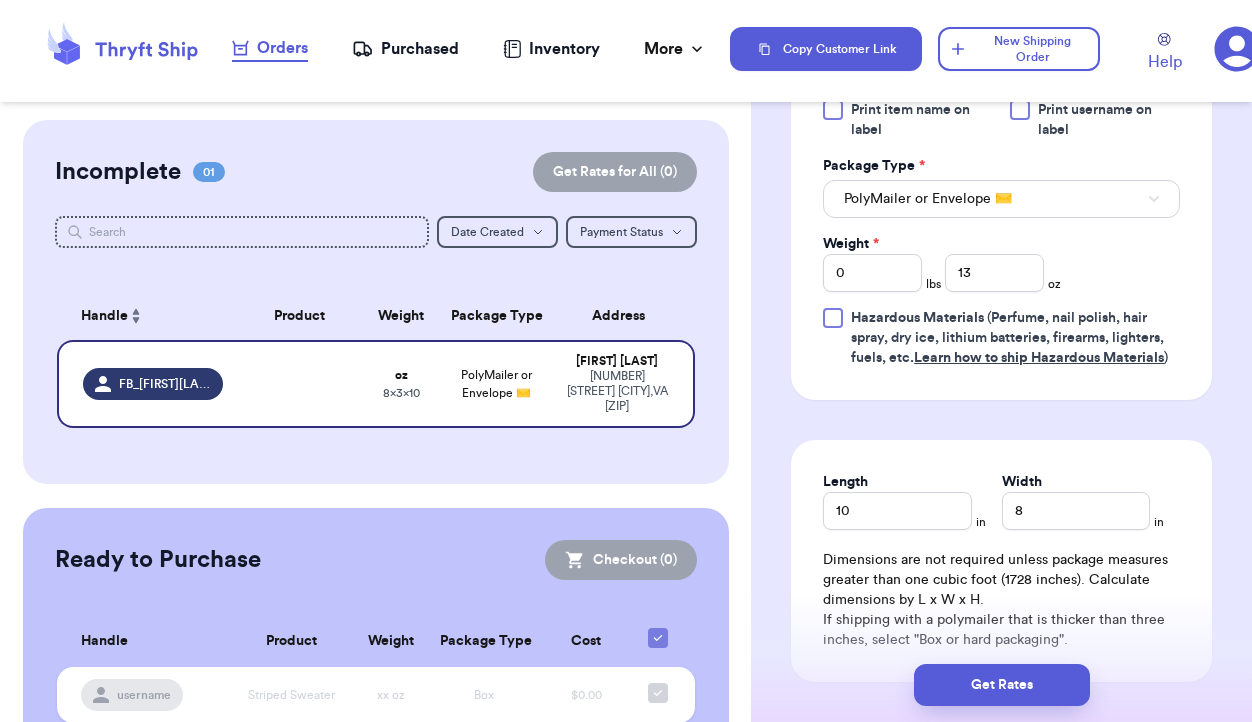 click on "Shipping Information Delete Label Customer Info Social Handle * @ FB_[FIRST][LAST] First Name * [FIRST] Last Name * [LAST] Email Address Line 1 * [NUMBER] [STREET] Address Line 2 City * [CITY] State * [STATE] Zip Code * [ZIP] Country * United States Canada Australia Order Info Items Status -- Paid Owes + Add Item Total Amount Paid $ 0.00 Edit Package Info Print item on label Print username on label Package Type * PolyMailer or Envelope ✉️ Weight * 0 lbs 13 oz Hazardous Materials (Perfume, nail polish, hair spray, dry ice, lithium batteries, firearms, lighters, fuels, etc. Learn how to ship Hazardous Materials ) Length 10 in Width 8 in Dimensions are not required unless package measures greater than one cubic foot (1728 inches). Calculate dimensions by L x W x H. Additional Features (Media Mail)" at bounding box center [1001, -118] 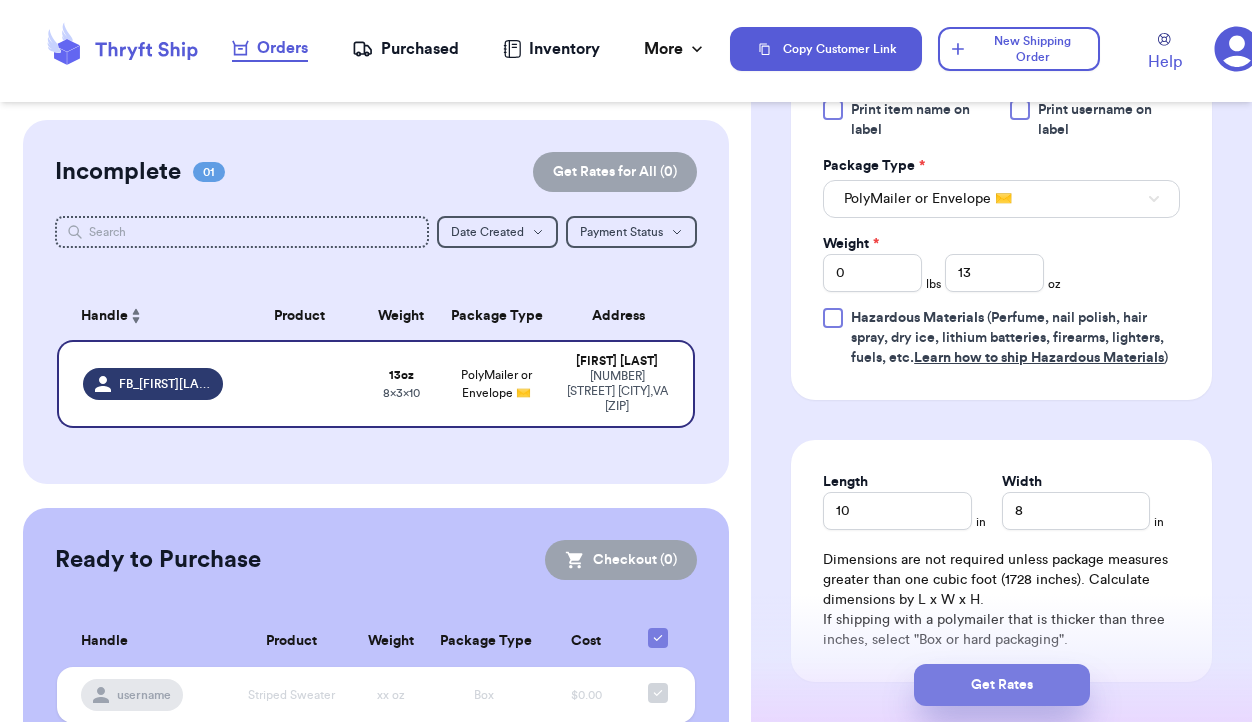 click on "Get Rates" at bounding box center [1002, 685] 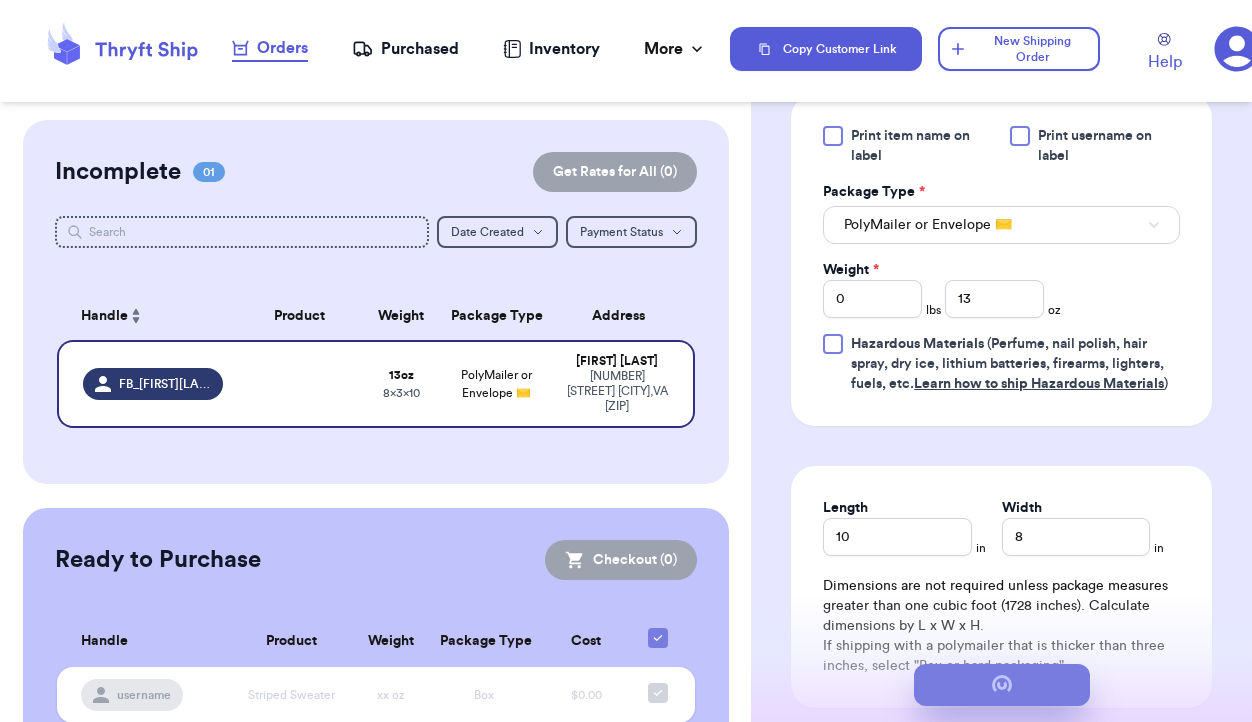 scroll, scrollTop: 0, scrollLeft: 0, axis: both 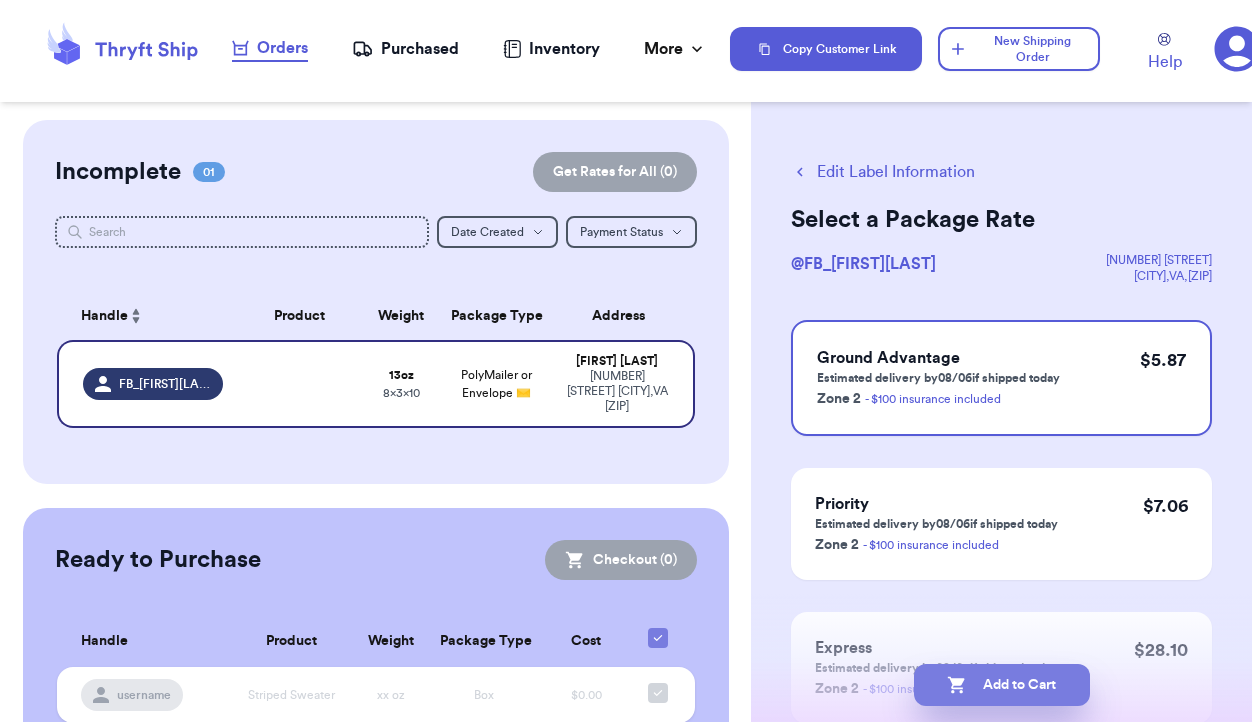 click on "Add to Cart" at bounding box center (1002, 685) 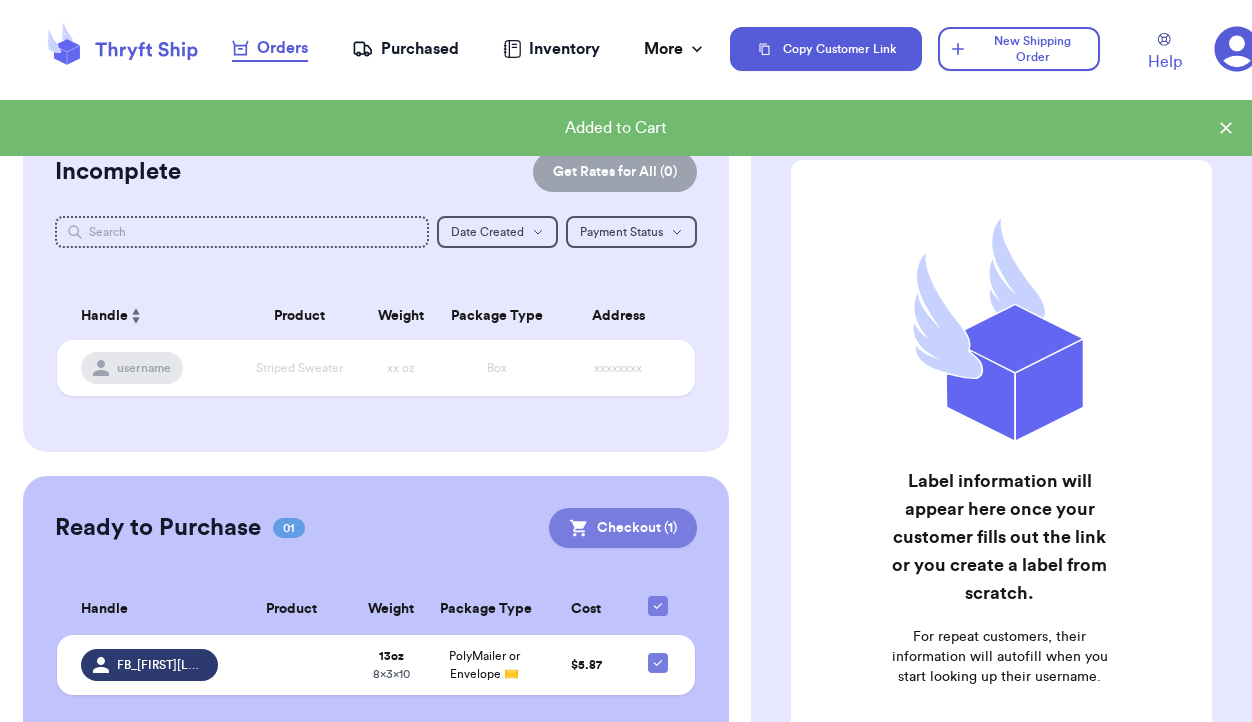 click on "Checkout ( 1 )" at bounding box center [623, 528] 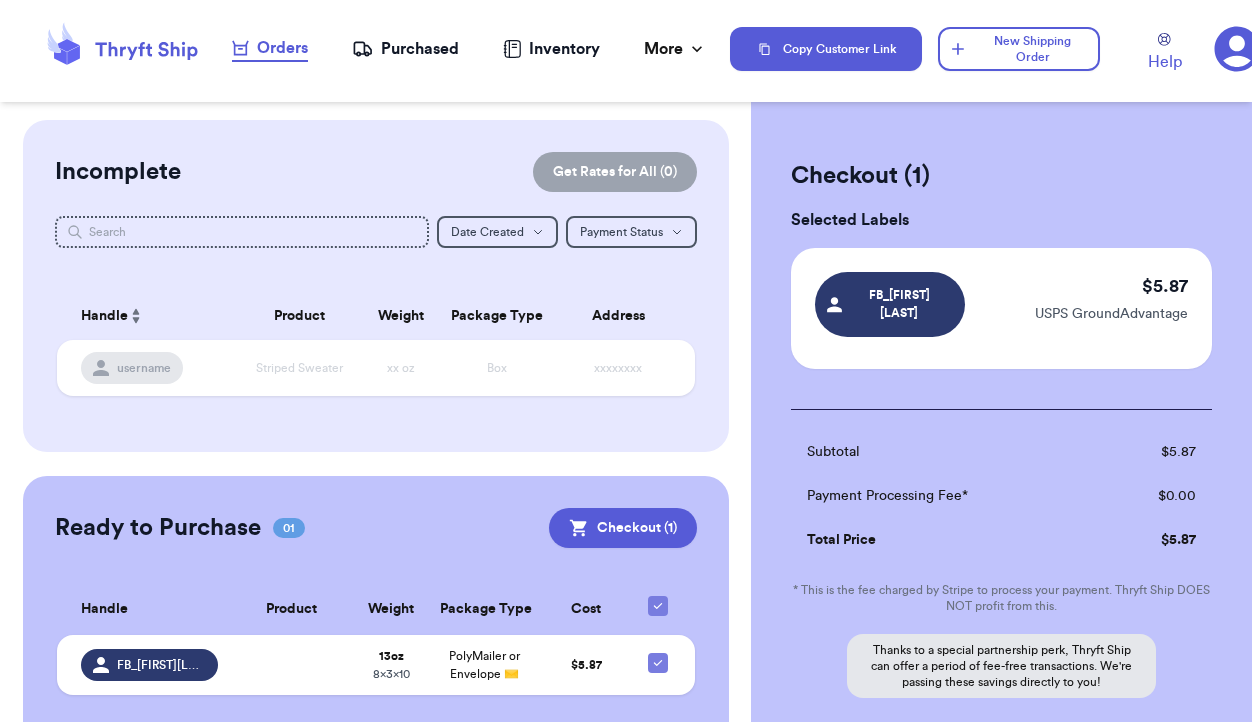 scroll, scrollTop: 173, scrollLeft: 0, axis: vertical 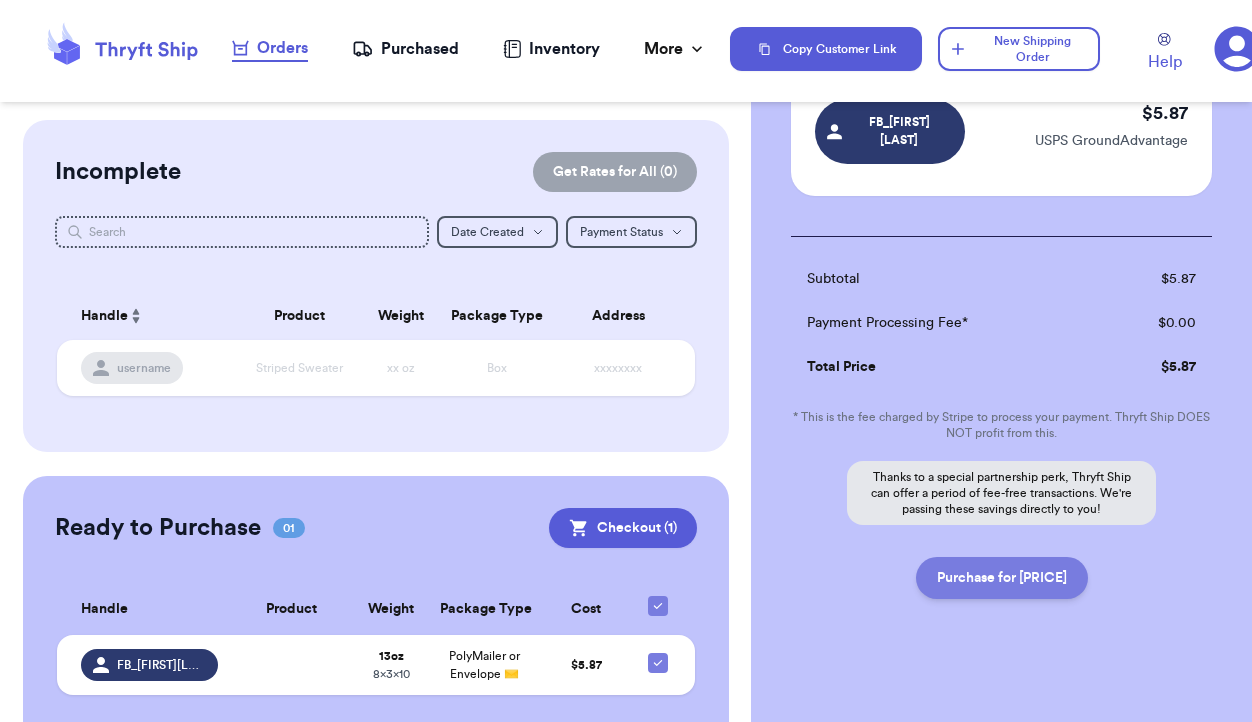 click on "Purchase for [PRICE]" at bounding box center (1002, 578) 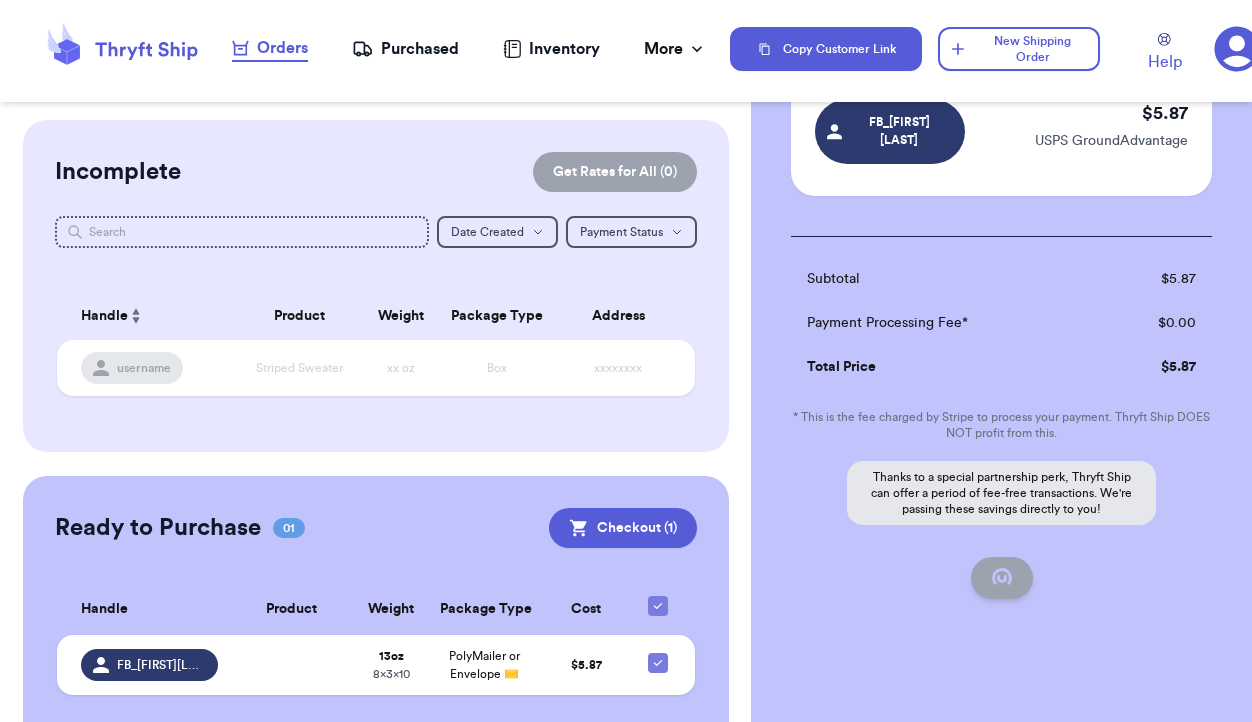 checkbox on "false" 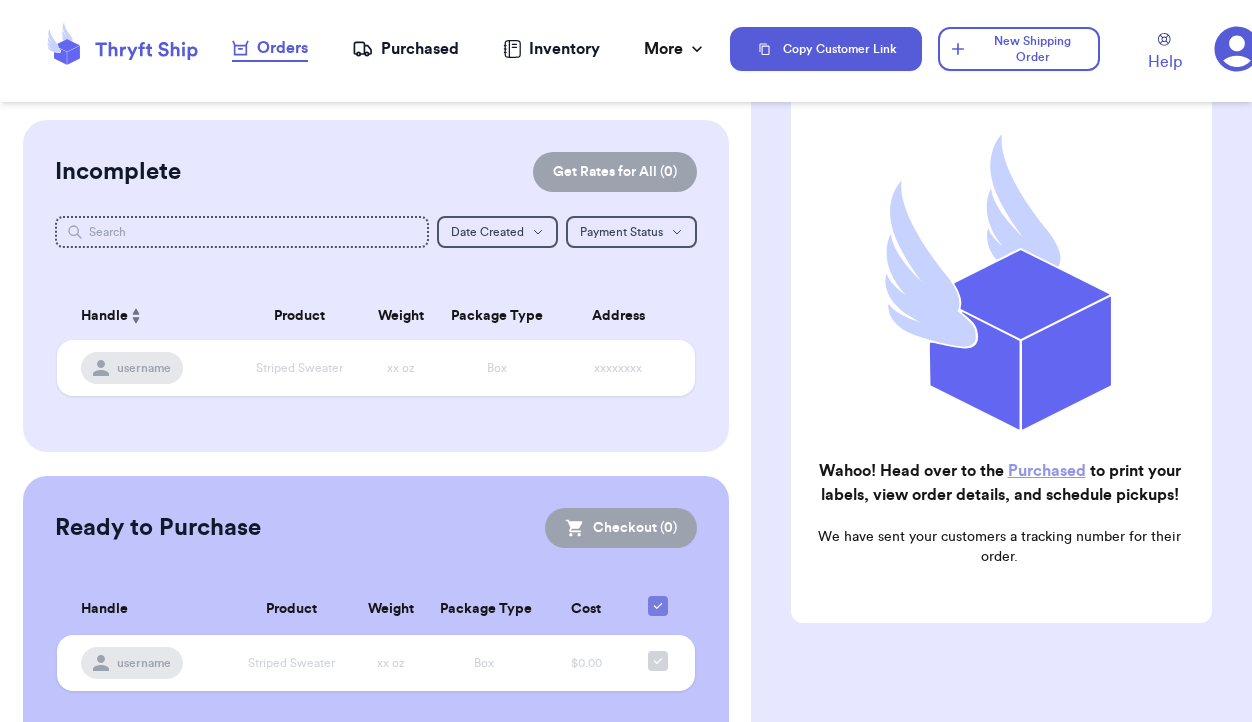 click on "Purchased" at bounding box center (405, 49) 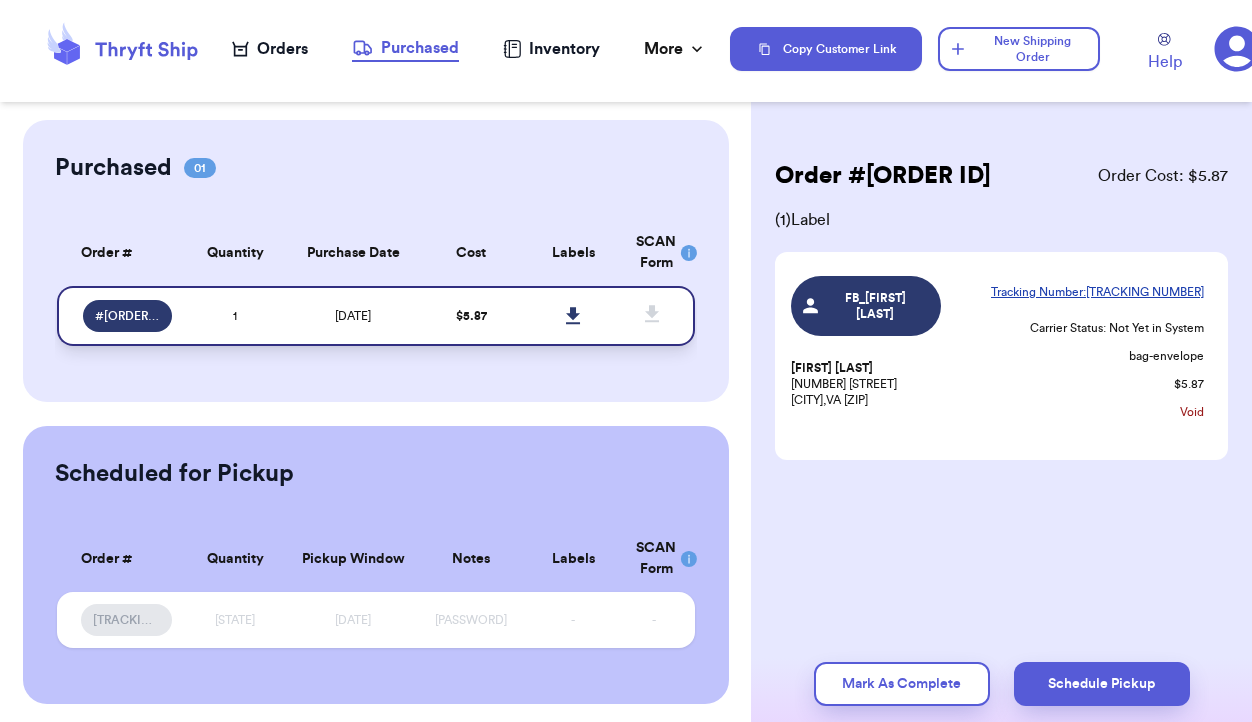 click 